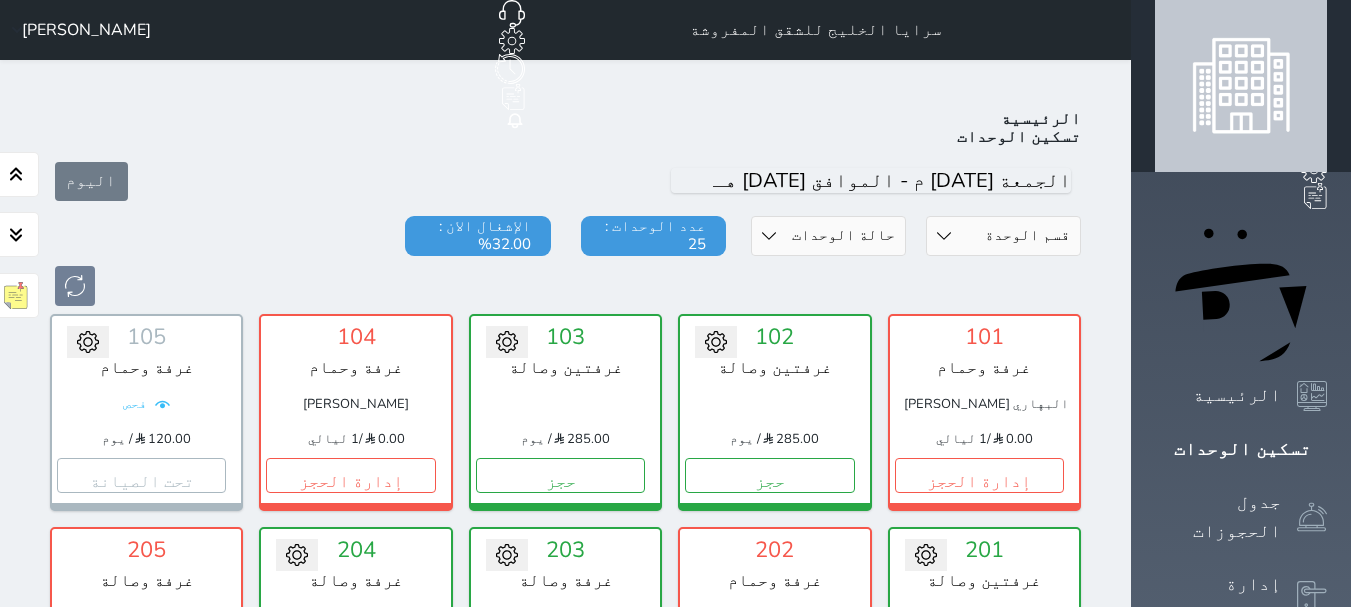 click on "حجز جماعي جديد   حجز جديد             الرئيسية     تسكين الوحدات     جدول الحجوزات     إدارة الحجوزات     POS     الإدارة المالية     العملاء     تقييمات العملاء     الوحدات     الخدمات     التقارير     الإعدادات                                 المدفوعات الالكترونية     الدعم الفني" at bounding box center (1241, 917) 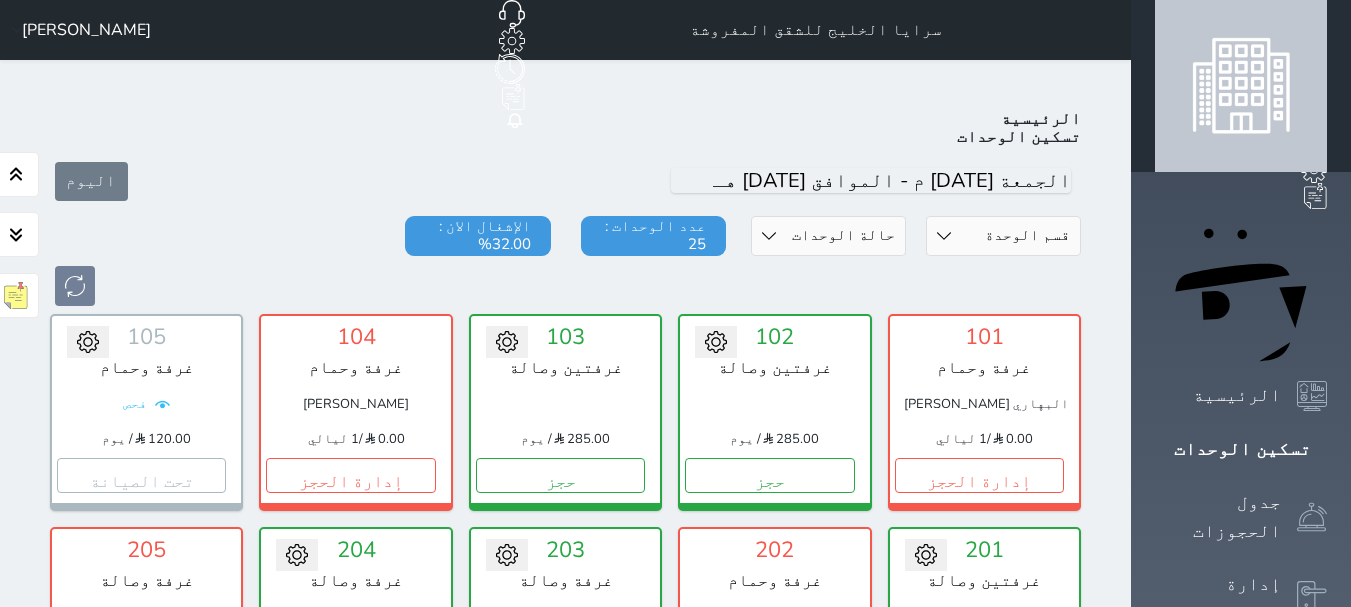 scroll, scrollTop: 547, scrollLeft: 0, axis: vertical 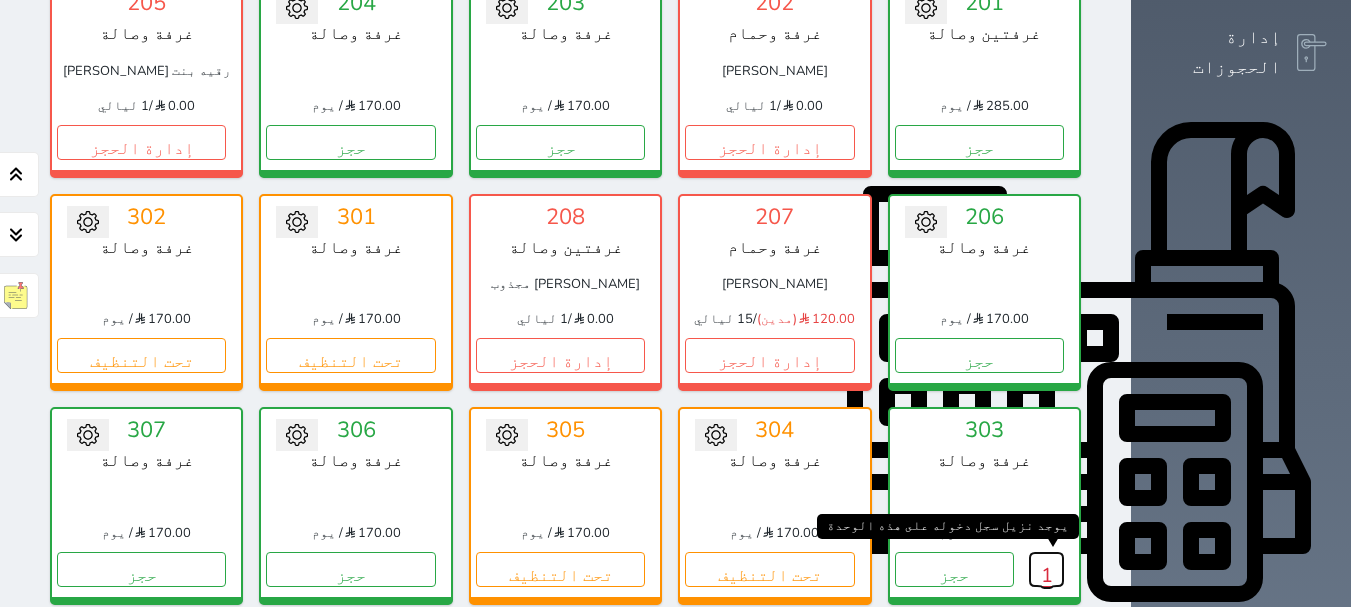click on "1" at bounding box center [1046, 569] 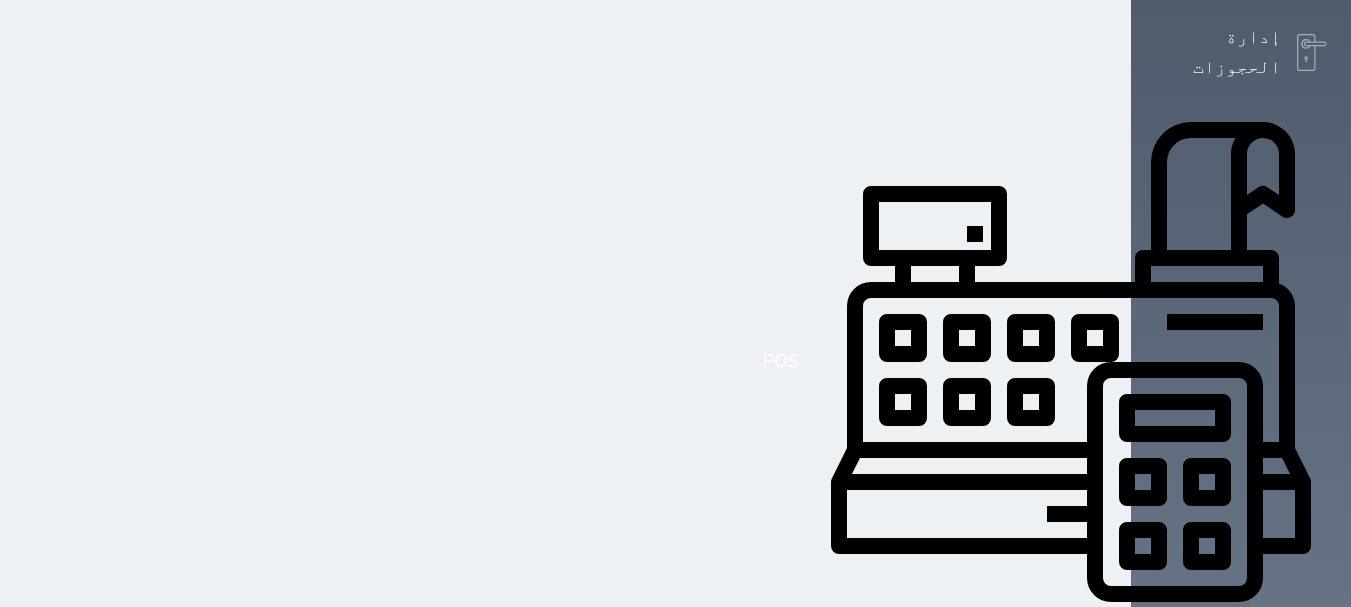 scroll, scrollTop: 0, scrollLeft: 0, axis: both 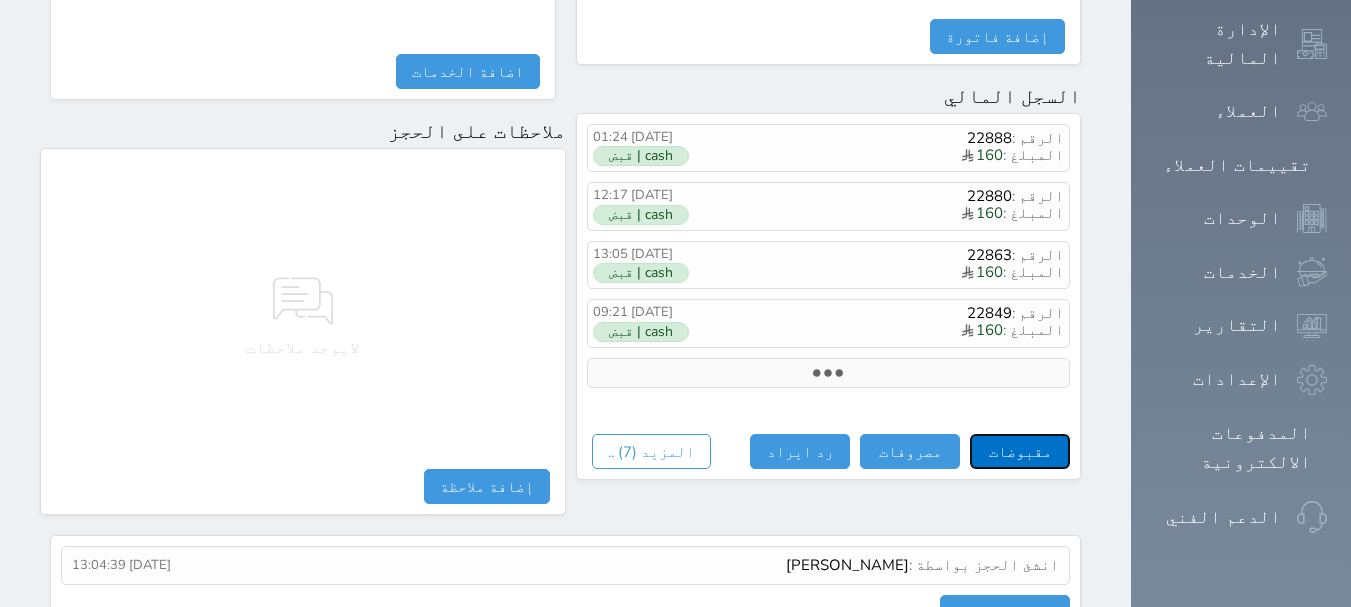 click on "مقبوضات" at bounding box center [1020, 451] 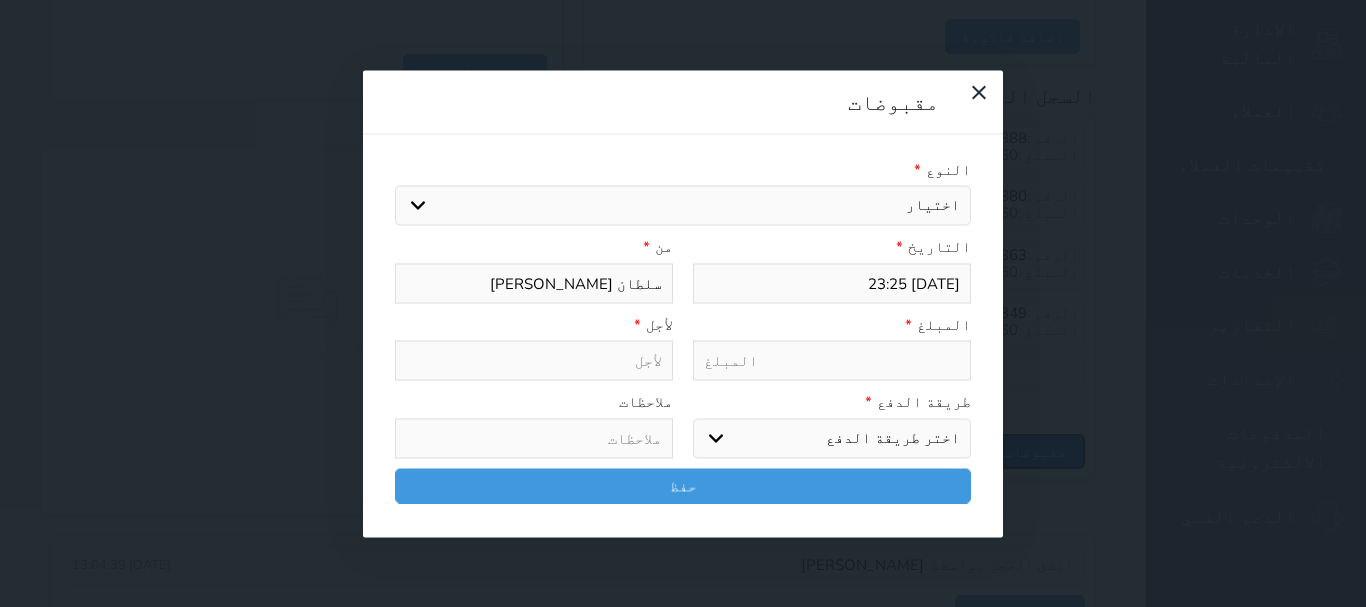 select 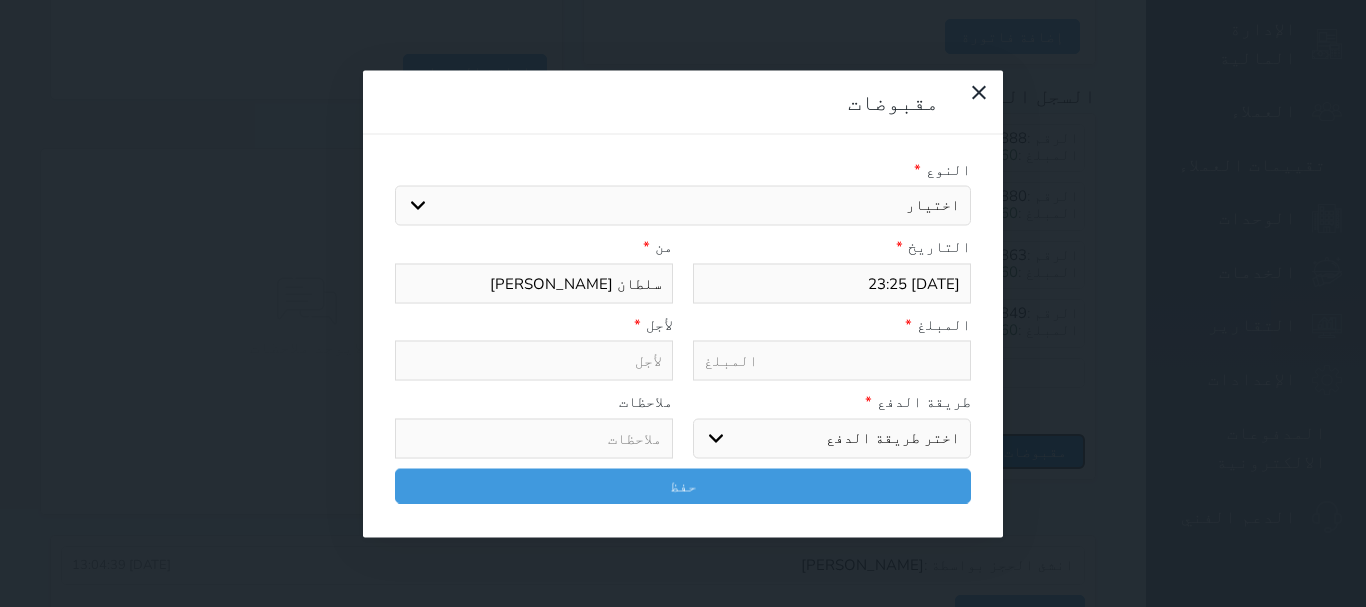 select 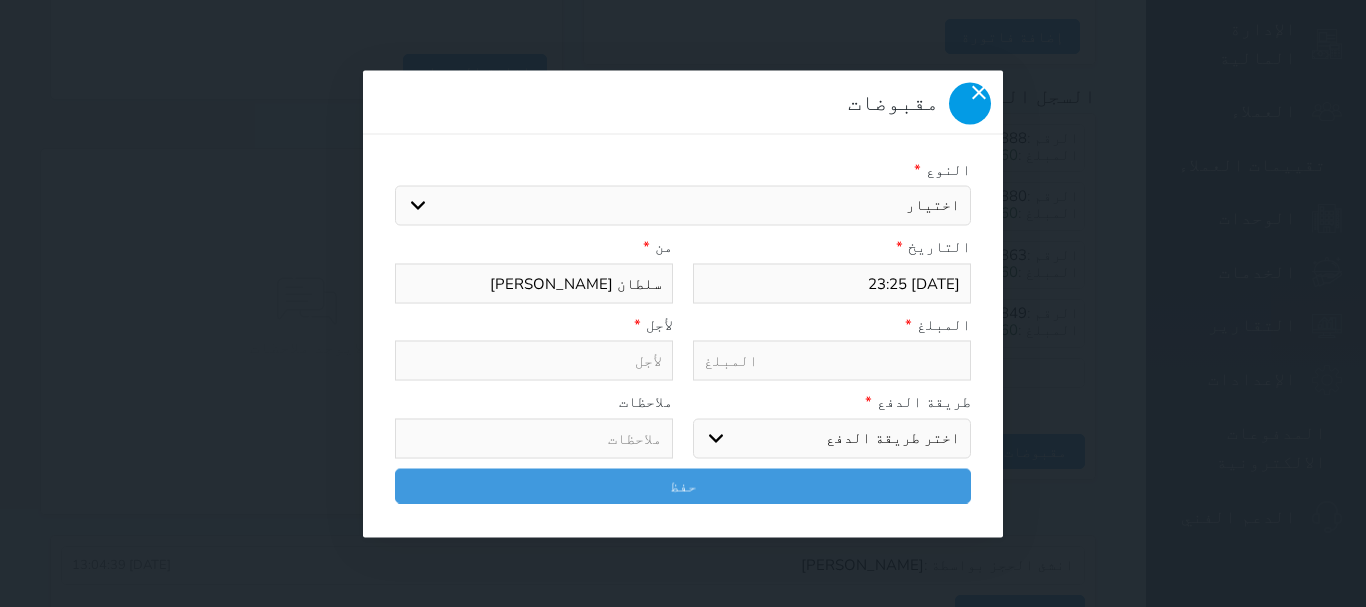 click 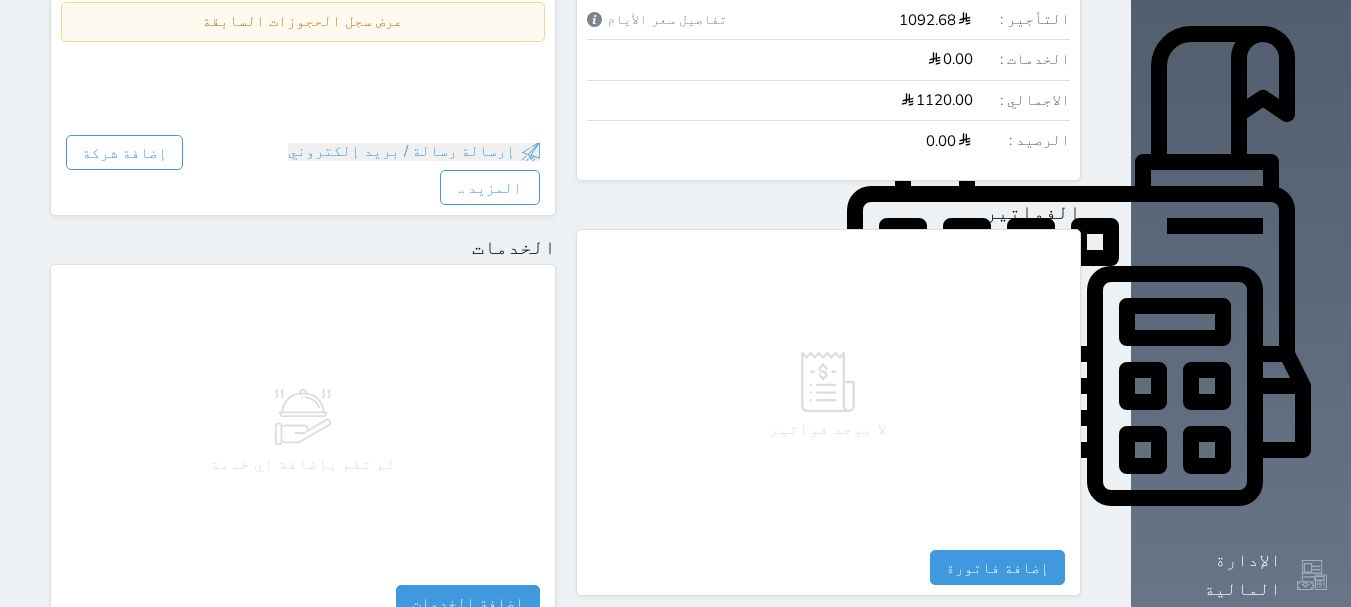 scroll, scrollTop: 112, scrollLeft: 0, axis: vertical 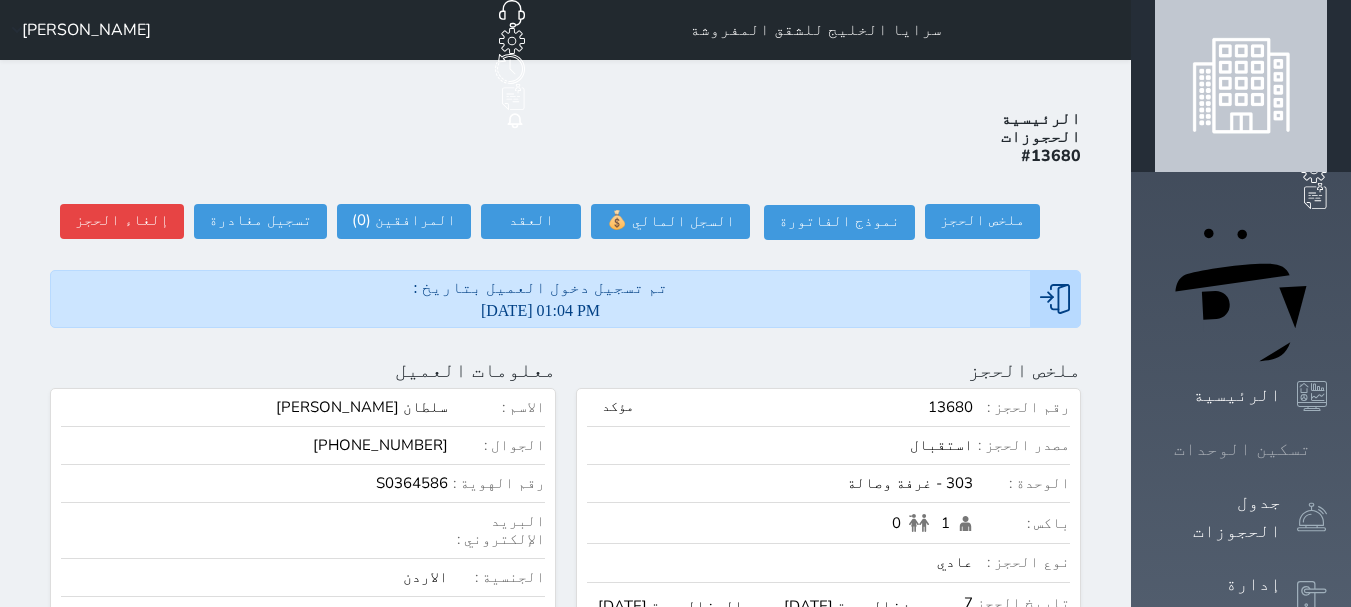 click on "تسكين الوحدات" at bounding box center (1242, 449) 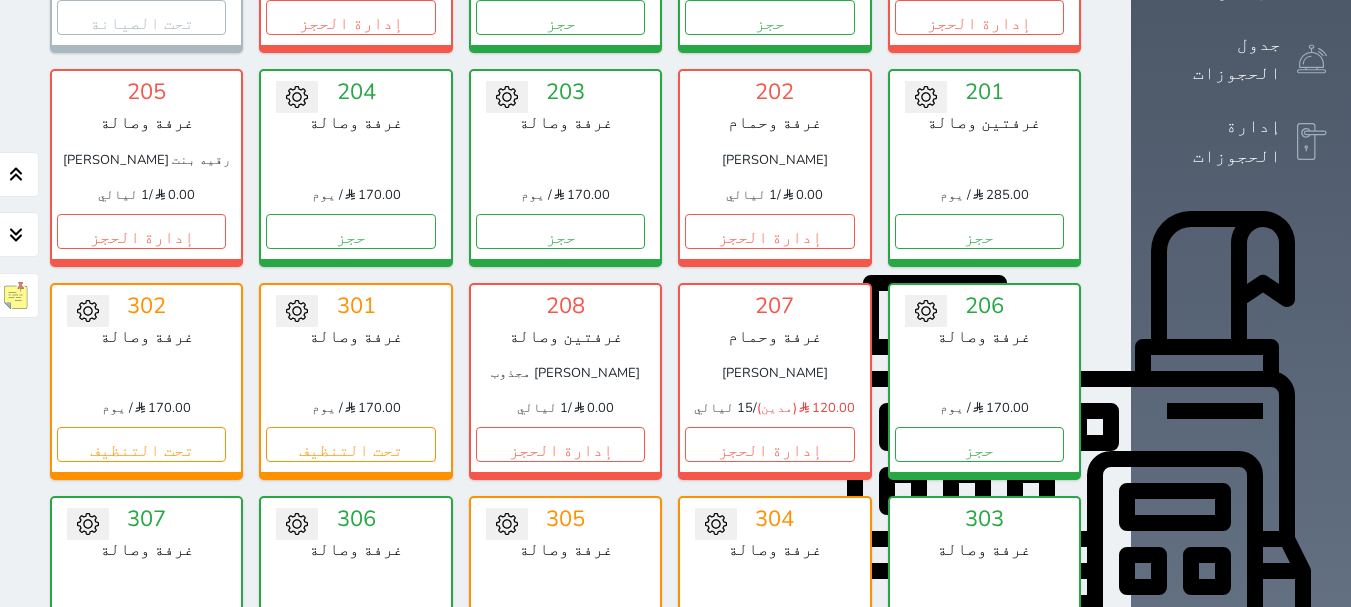 scroll, scrollTop: 462, scrollLeft: 0, axis: vertical 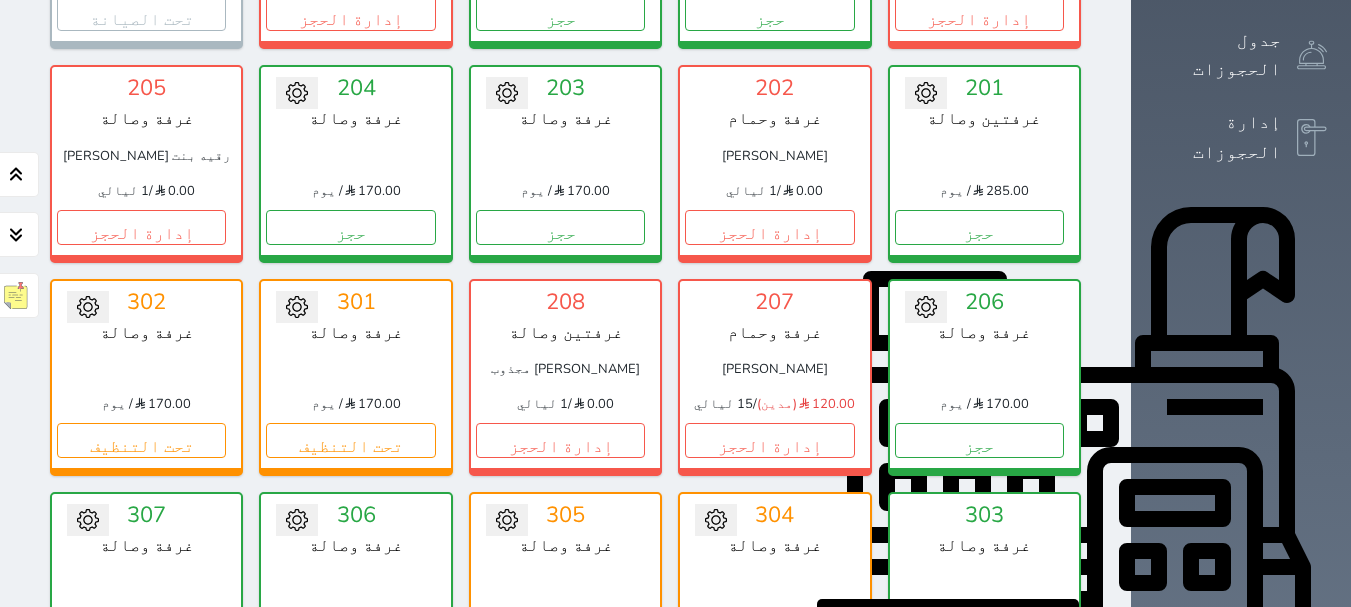 click on "1" at bounding box center [1046, 654] 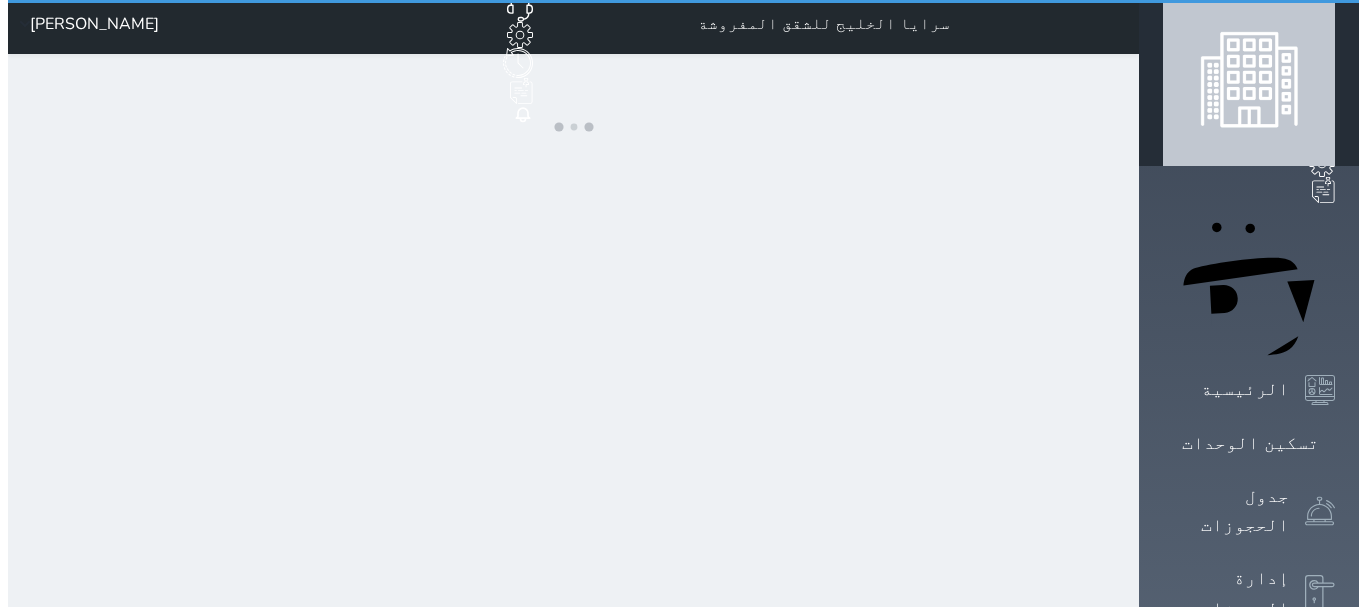 scroll, scrollTop: 0, scrollLeft: 0, axis: both 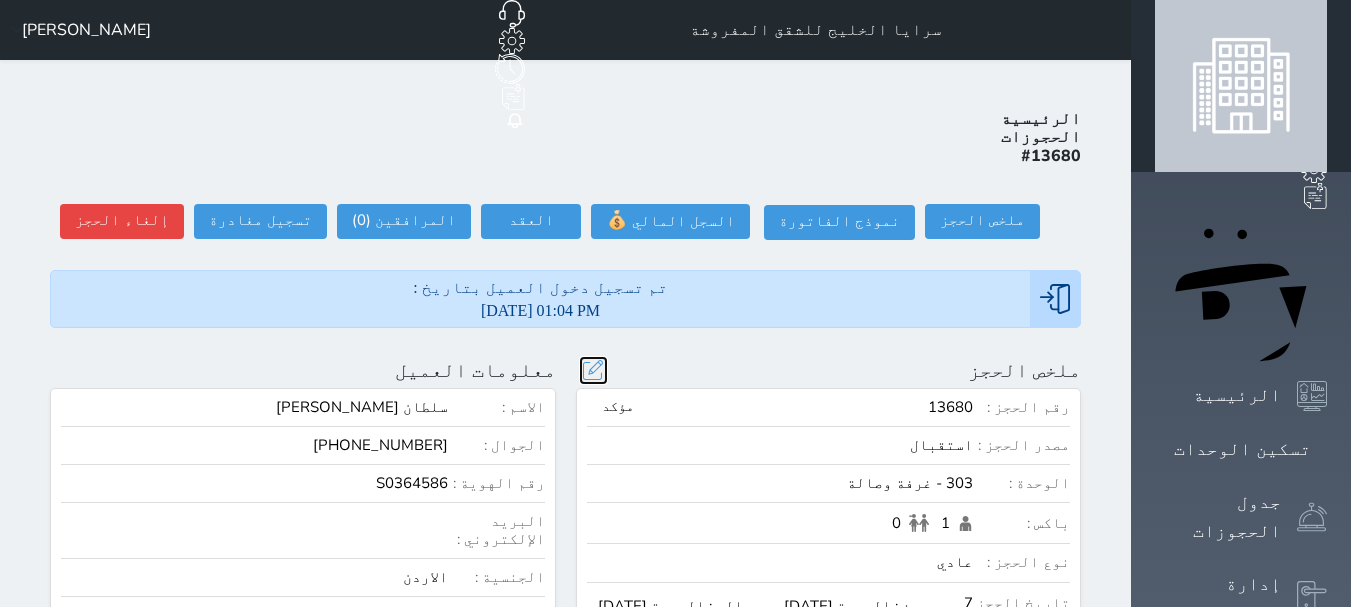 click at bounding box center (593, 370) 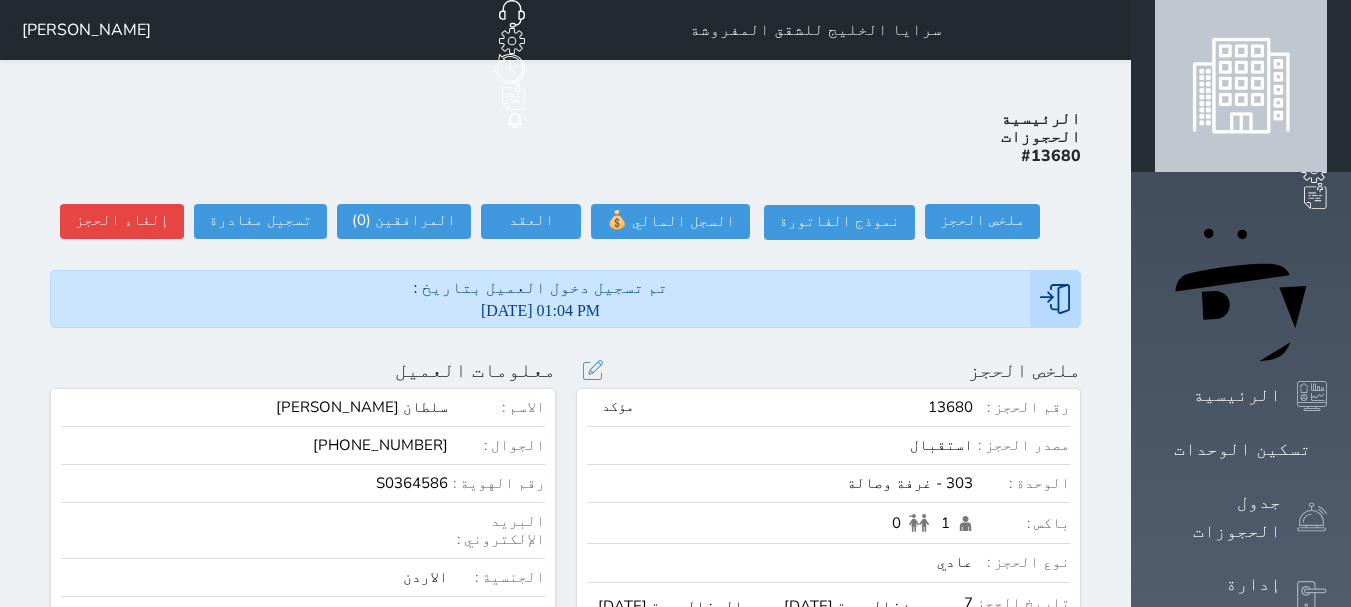 click at bounding box center [0, 0] 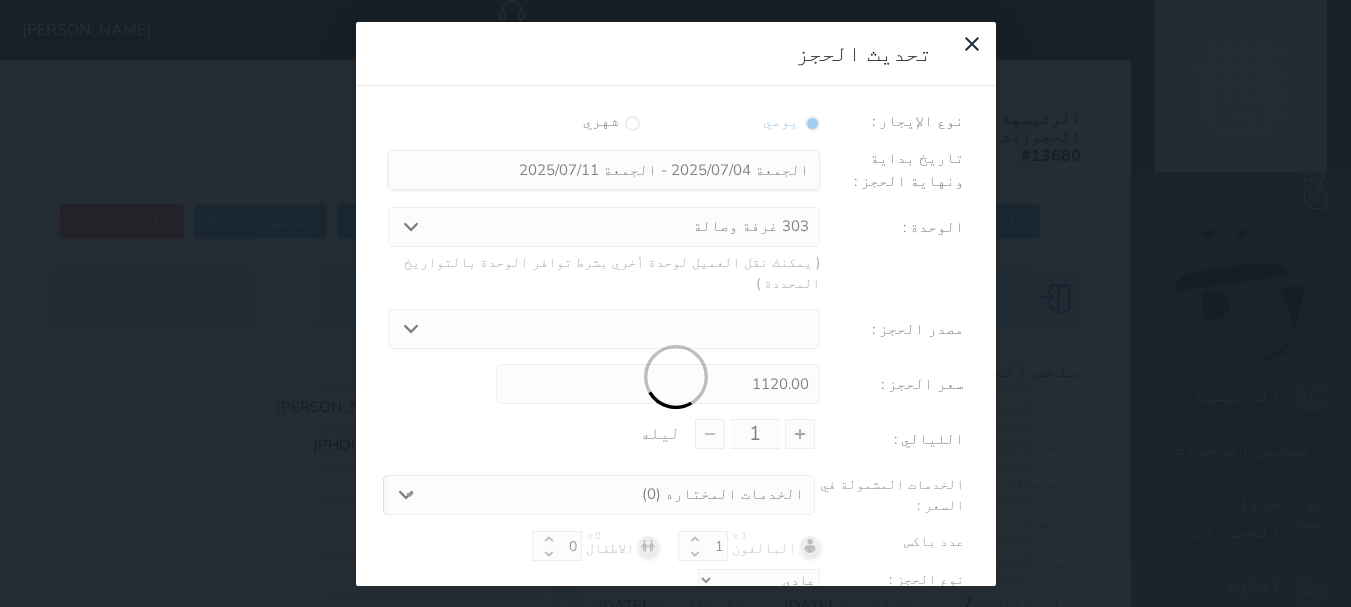 select 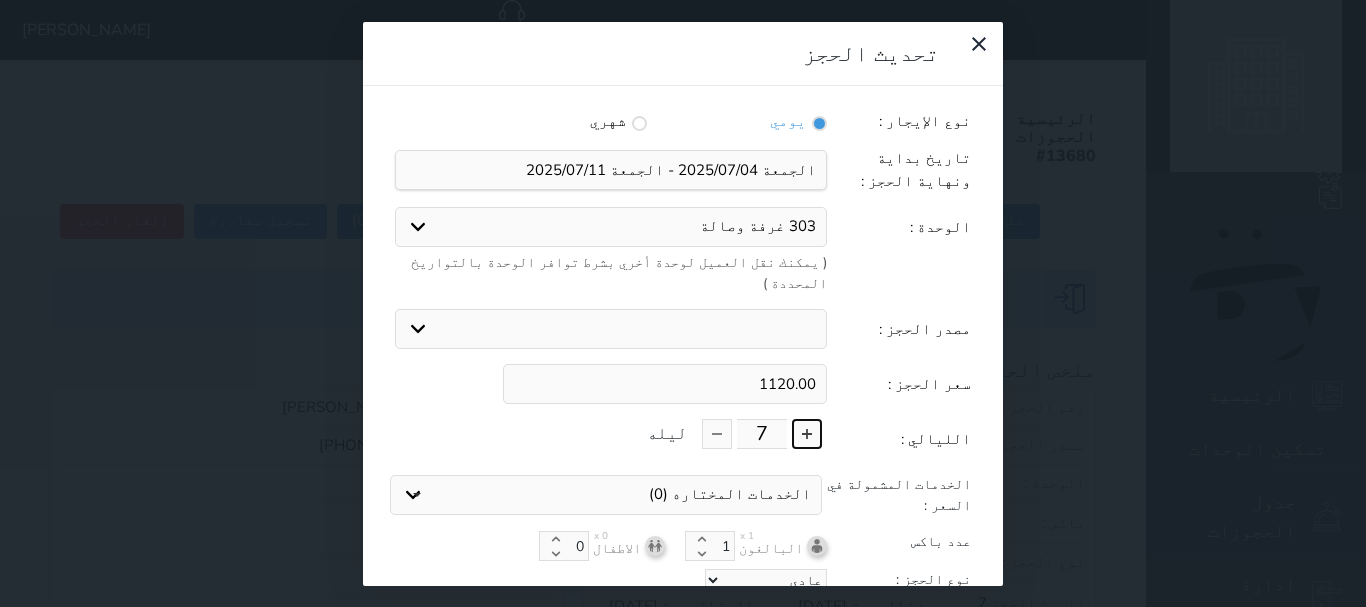 click at bounding box center (807, 434) 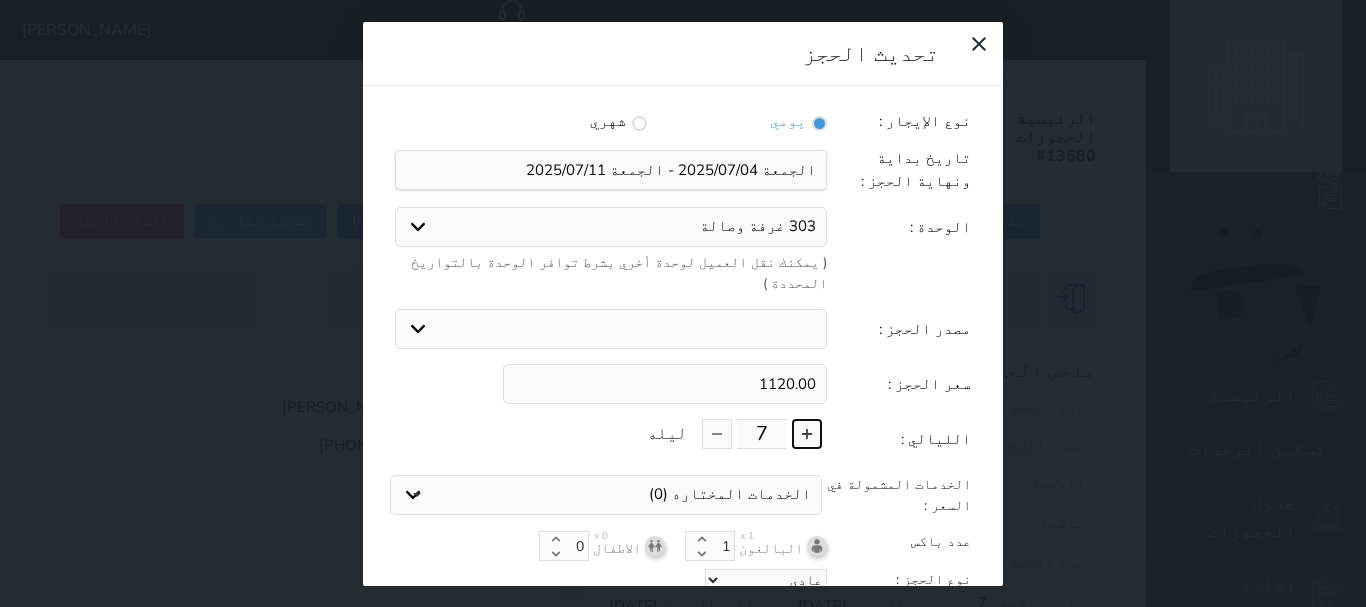 type on "8" 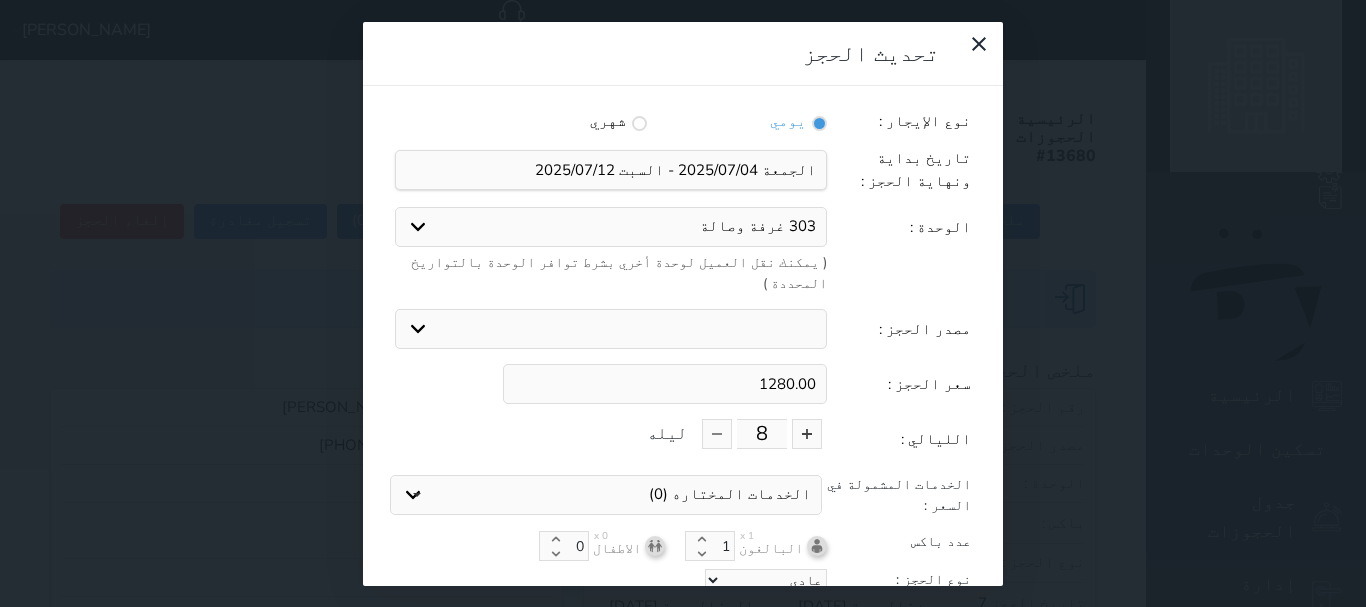 click on "نوع الإيجار :     يومي     شهري   تاريخ بداية ونهاية الحجز :     الوحدة :   303 غرفة وصالة   102 غرفتين وصالة 103 غرفتين وصالة 201 غرفتين وصالة 203 غرفة وصالة 204 غرفة وصالة 206 غرفة وصالة 306 غرفة وصالة 307 غرفة وصالة 403 غرفة وصالة 404 غرفة وصالة   ( يمكنك نقل العميل لوحدة أخري بشرط توافر الوحدة بالتواريخ المحددة )   مصدر الحجز :   استقبال الموقع الإلكتروني بوكينج المسافر اكسبيديا مواقع التواصل الإجتماعي اويو اخرى     سعر الحجز :   1280.00         الليالي :     8     ليله    الخدمات المشمولة في السعر :   الخدمات المختاره (0)  تحديد الكل  ×  فطار   عدد باكس           البالغون   x 1   1                             الاطفال" at bounding box center [683, 336] 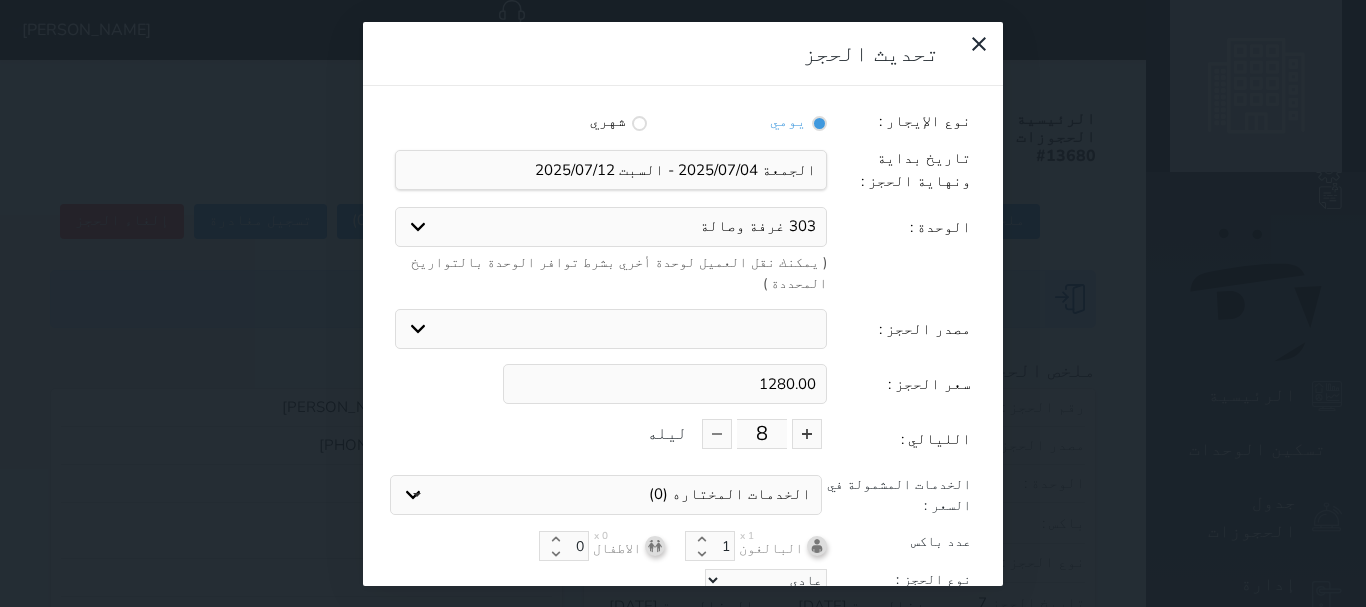 click on "نوع الإيجار :     يومي     شهري   تاريخ بداية ونهاية الحجز :     الوحدة :   303 غرفة وصالة   102 غرفتين وصالة 103 غرفتين وصالة 201 غرفتين وصالة 203 غرفة وصالة 204 غرفة وصالة 206 غرفة وصالة 306 غرفة وصالة 307 غرفة وصالة 403 غرفة وصالة 404 غرفة وصالة   ( يمكنك نقل العميل لوحدة أخري بشرط توافر الوحدة بالتواريخ المحددة )   مصدر الحجز :   استقبال الموقع الإلكتروني بوكينج المسافر اكسبيديا مواقع التواصل الإجتماعي اويو اخرى     سعر الحجز :   1280.00         الليالي :     8     ليله    الخدمات المشمولة في السعر :   الخدمات المختاره (0)  تحديد الكل  ×  فطار   عدد باكس           البالغون   x 1   1                             الاطفال" at bounding box center (683, 336) 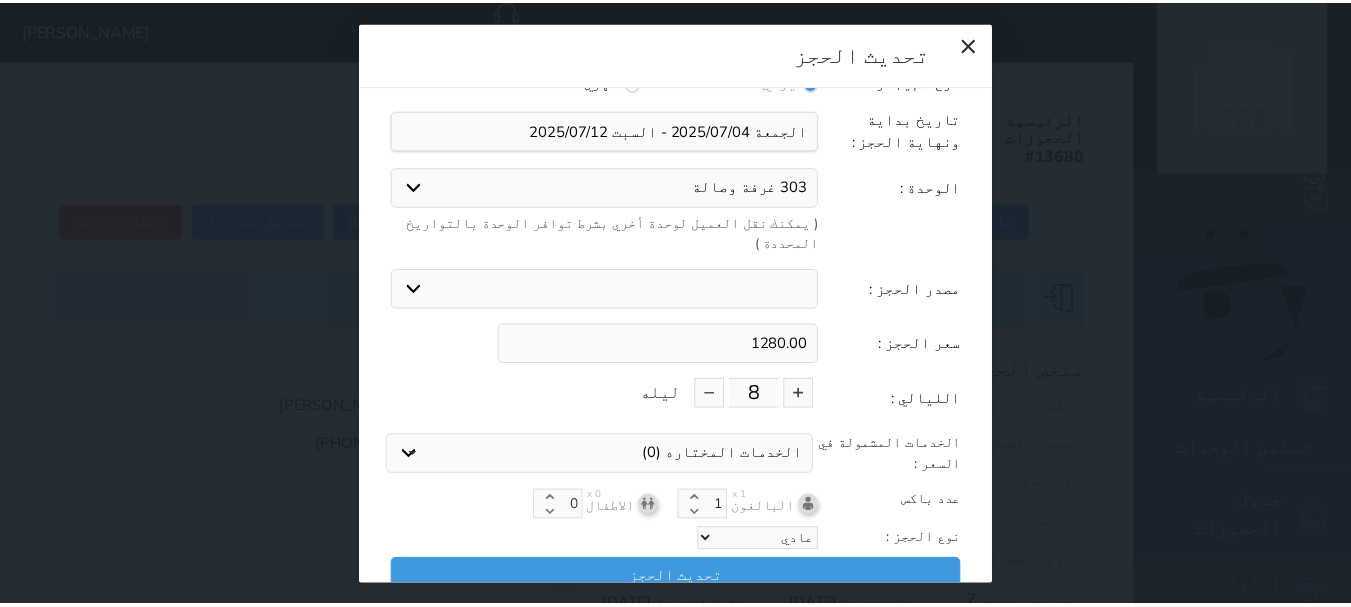 scroll, scrollTop: 45, scrollLeft: 0, axis: vertical 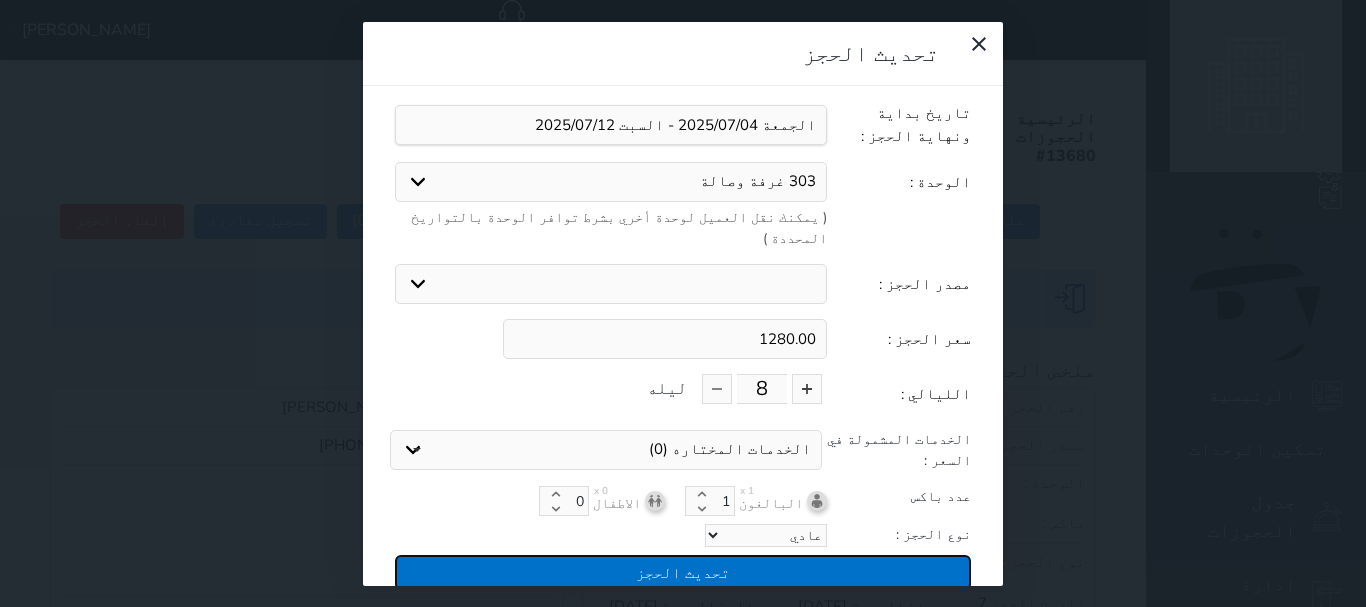 click on "تحديث الحجز" at bounding box center (683, 572) 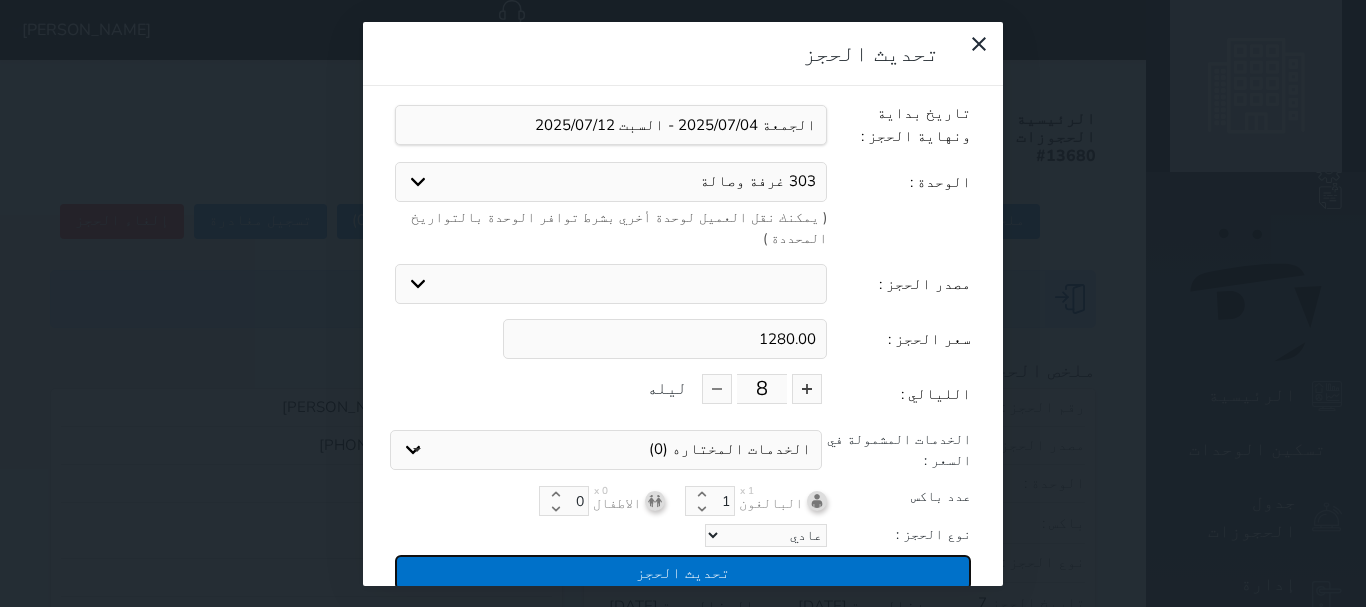 type on "1280" 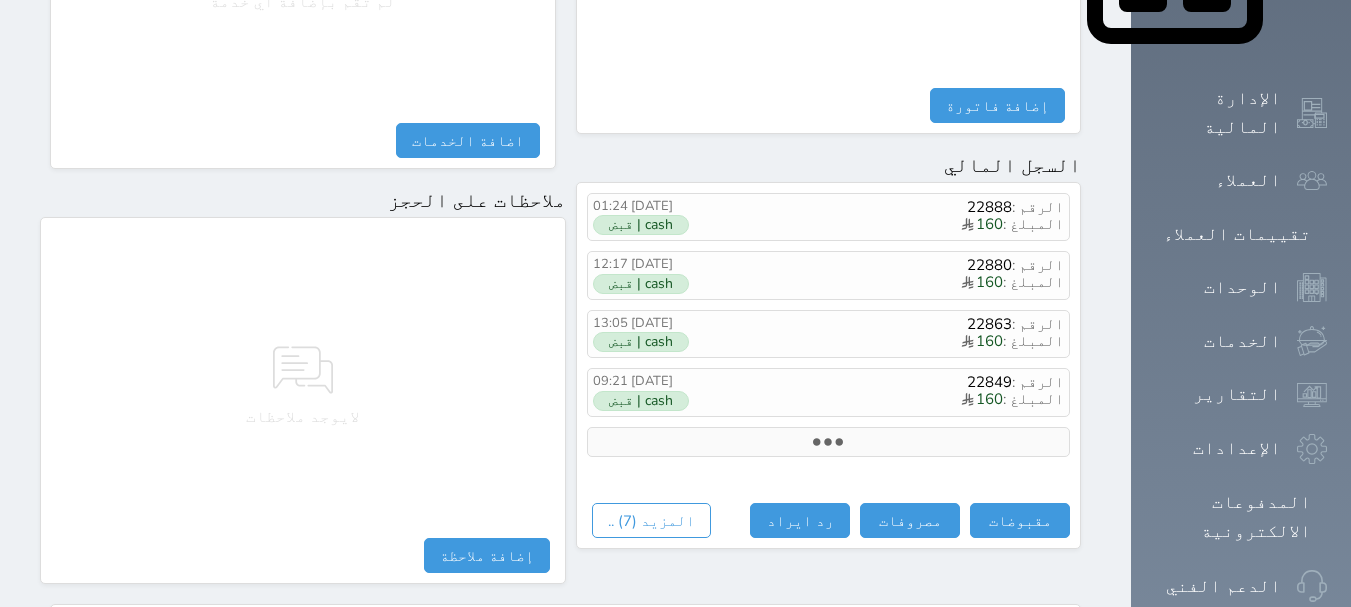 scroll, scrollTop: 1174, scrollLeft: 0, axis: vertical 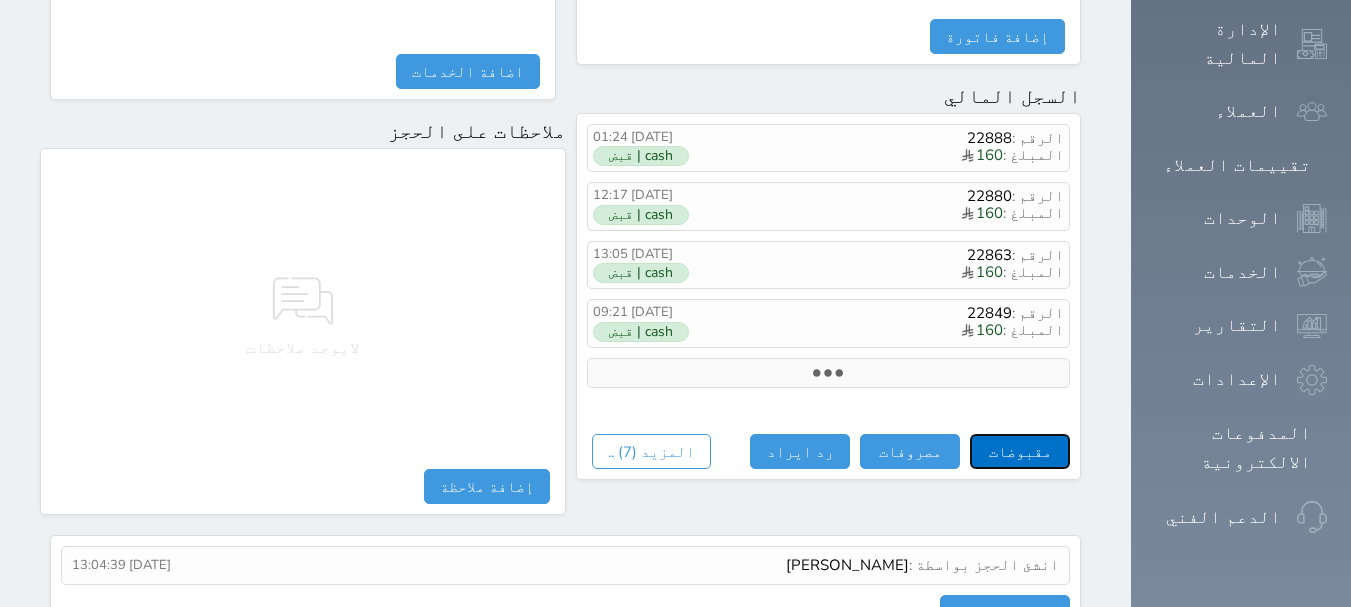 click on "مقبوضات" at bounding box center (1020, 451) 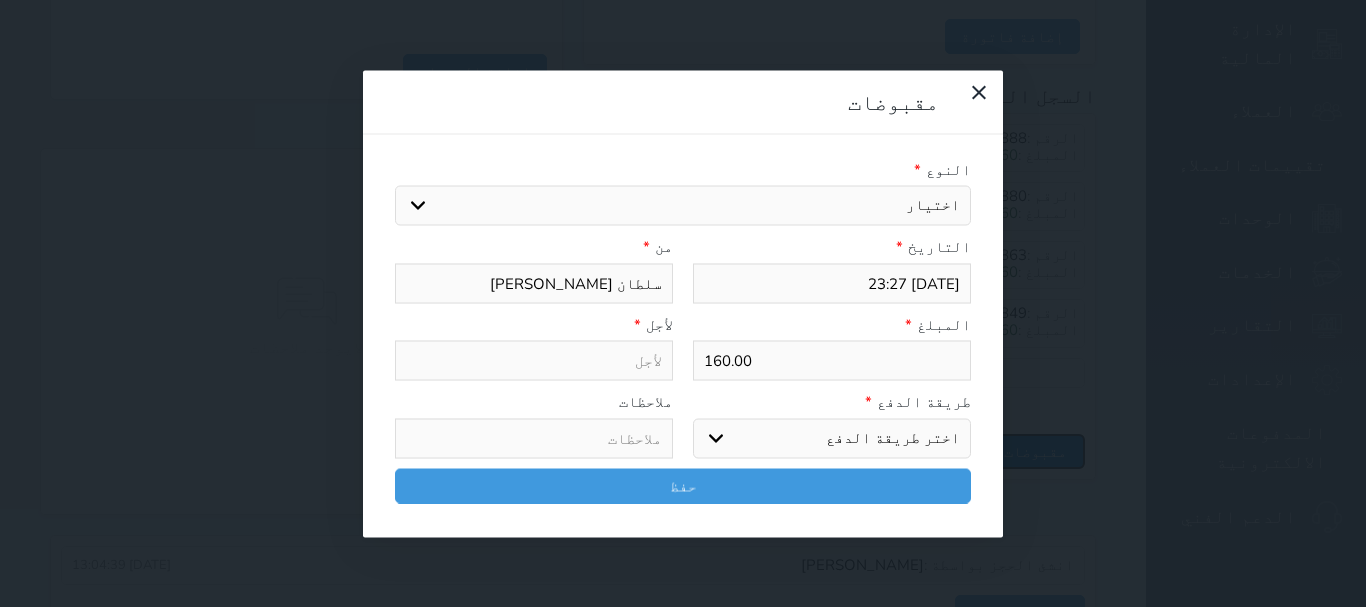 select 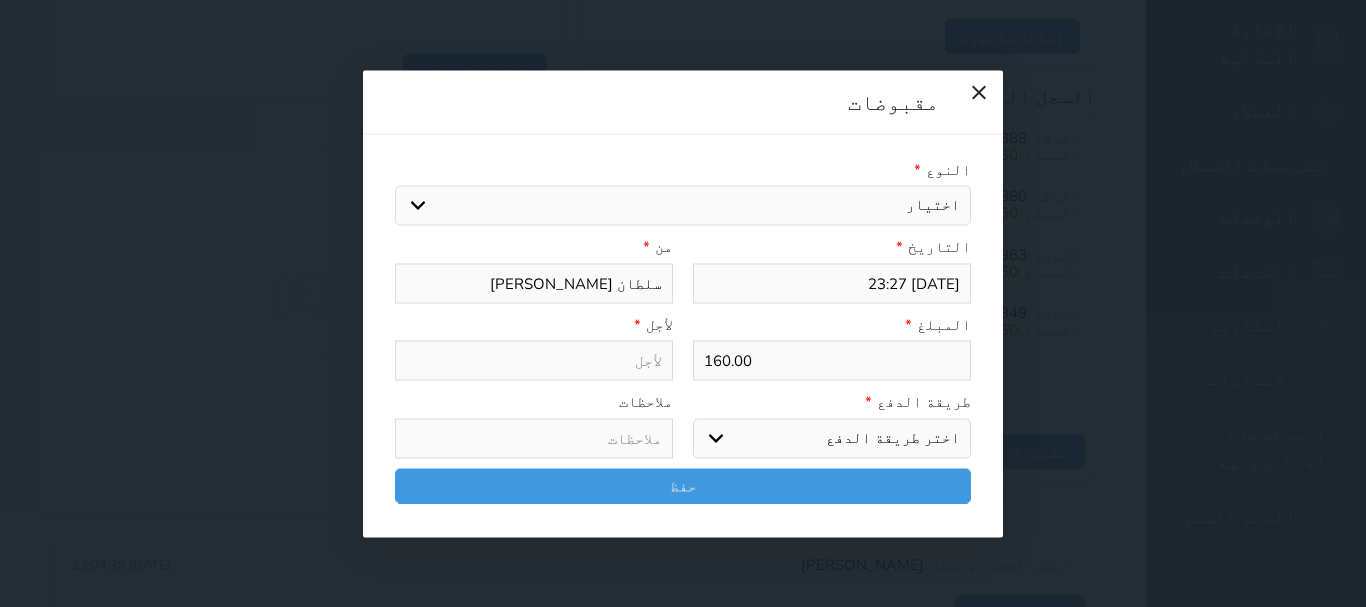 click on "اختيار" at bounding box center (683, 206) 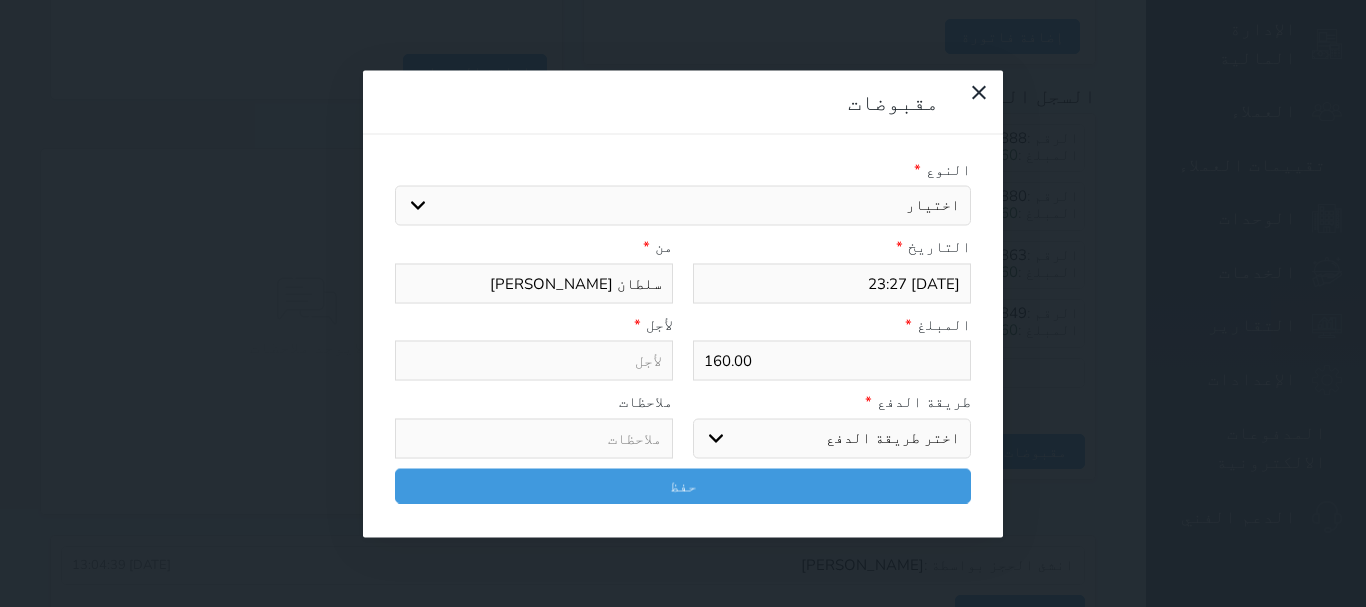 click on "اختر طريقة الدفع   دفع نقدى   تحويل بنكى   مدى   بطاقة ائتمان   آجل" at bounding box center [832, 438] 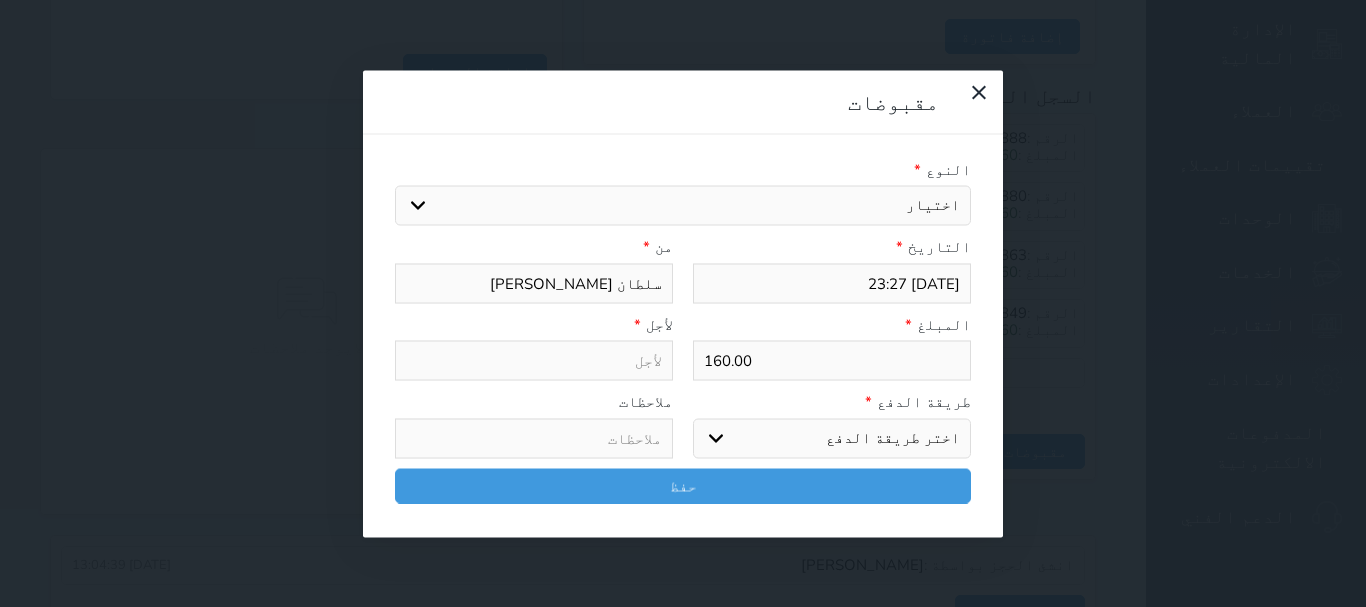 click on "اختر طريقة الدفع   دفع نقدى   تحويل بنكى   مدى   بطاقة ائتمان   آجل" at bounding box center [832, 438] 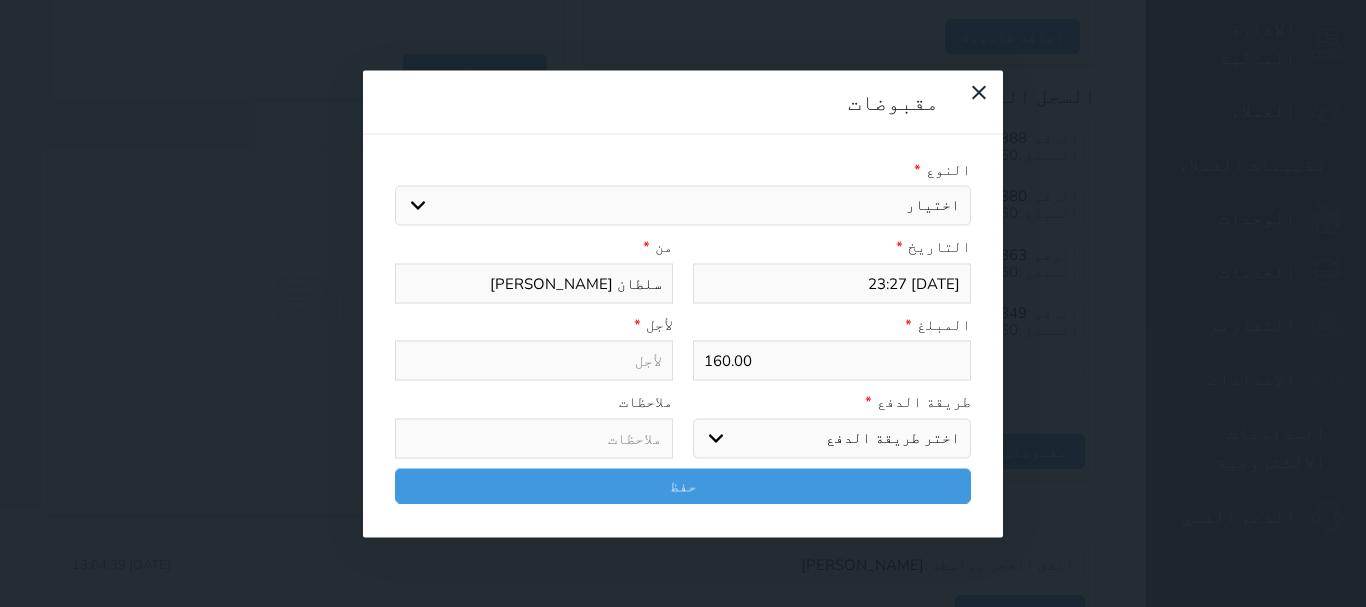select on "mada" 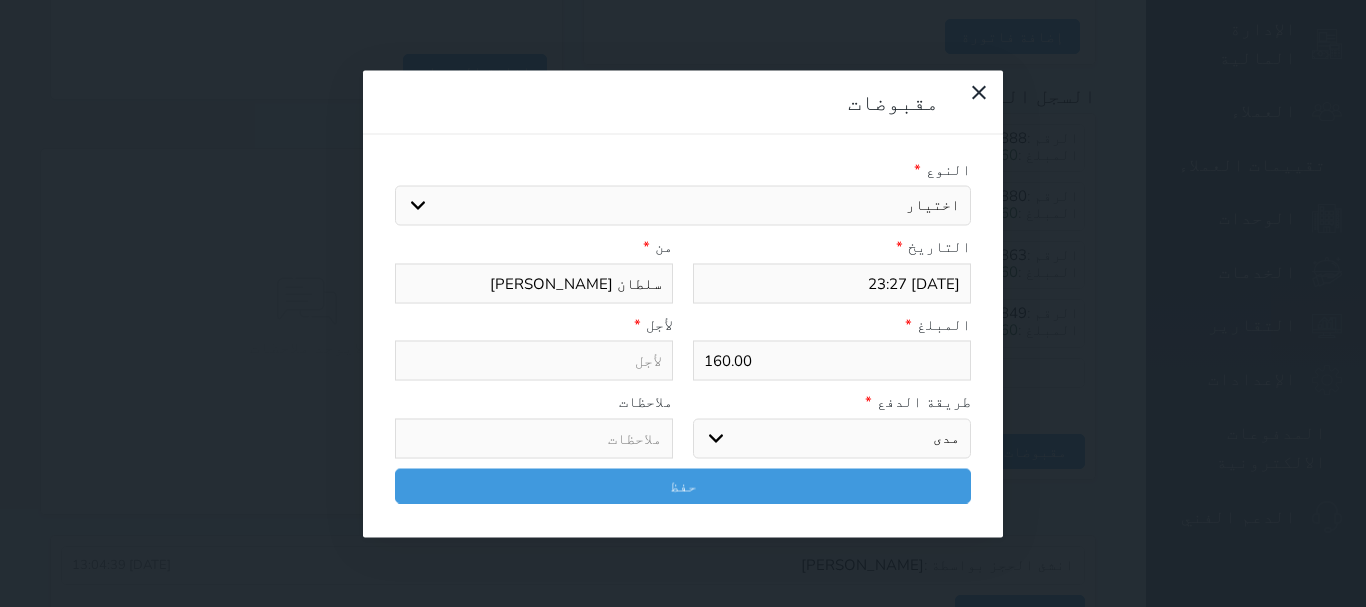 click on "اختر طريقة الدفع   دفع نقدى   تحويل بنكى   مدى   بطاقة ائتمان   آجل" at bounding box center (832, 438) 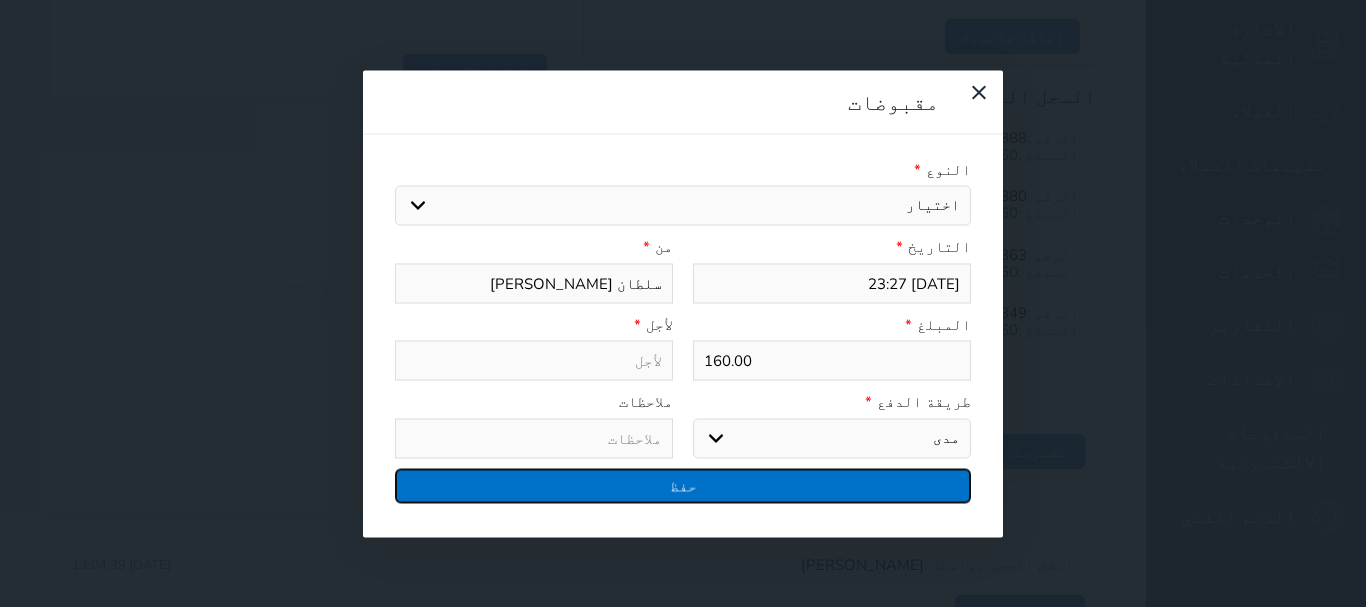 drag, startPoint x: 742, startPoint y: 385, endPoint x: 883, endPoint y: 505, distance: 185.15129 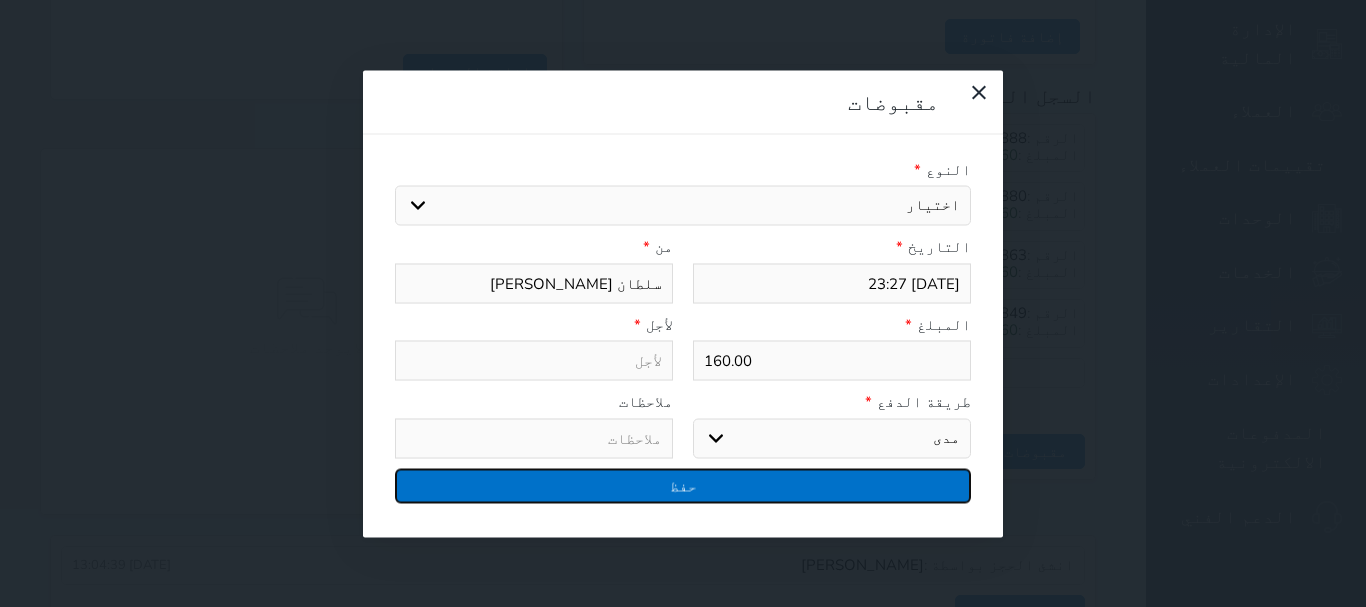 click on "حفظ" at bounding box center (683, 485) 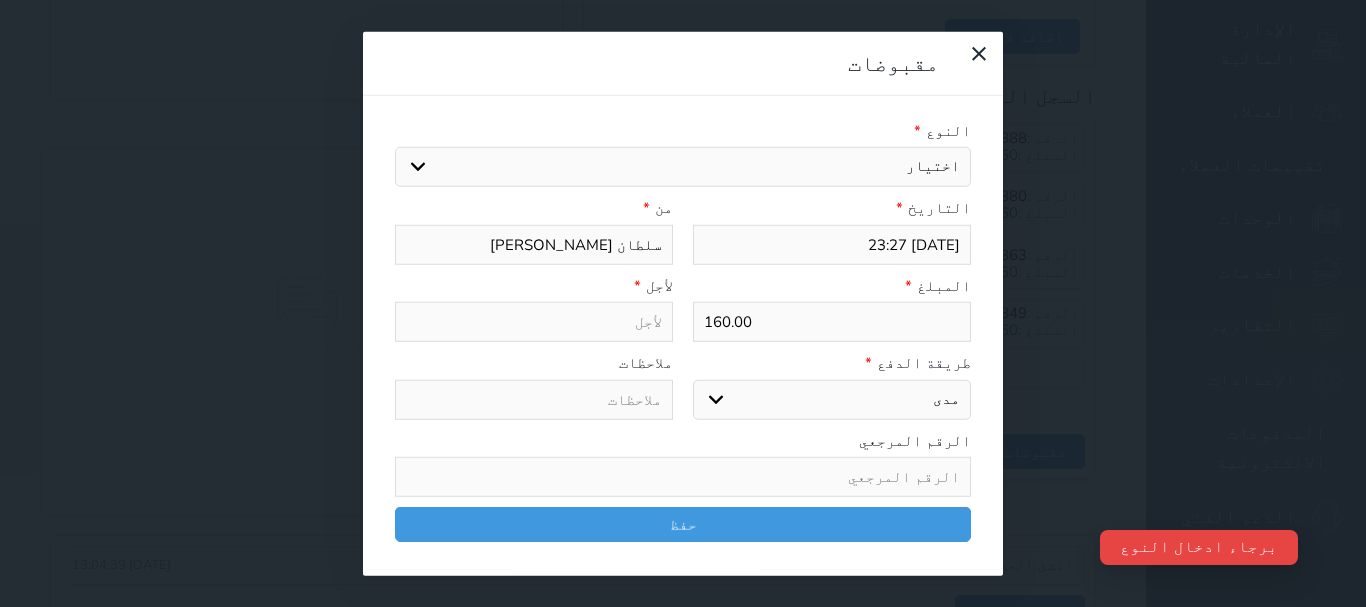 click on "اختيار   مقبوضات عامة قيمة إيجار فواتير تامين عربون لا ينطبق آخر مغسلة واي فاي - الإنترنت مواقف السيارات طعام الأغذية والمشروبات مشروبات المشروبات الباردة المشروبات الساخنة الإفطار غداء عشاء مخبز و كعك حمام سباحة الصالة الرياضية سبا و خدمات الجمال اختيار وإسقاط (خدمات النقل) ميني بار كابل - تلفزيون سرير إضافي تصفيف الشعر التسوق خدمات الجولات السياحية المنظمة خدمات الدليل السياحي" at bounding box center (683, 167) 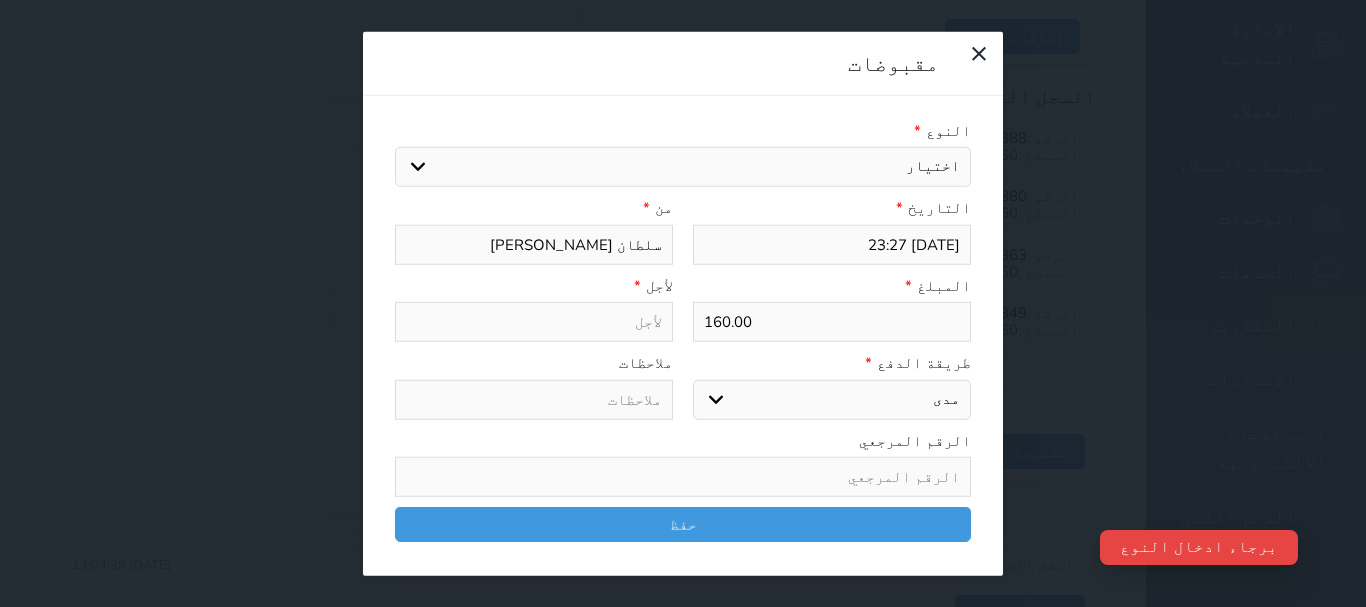 select on "15956" 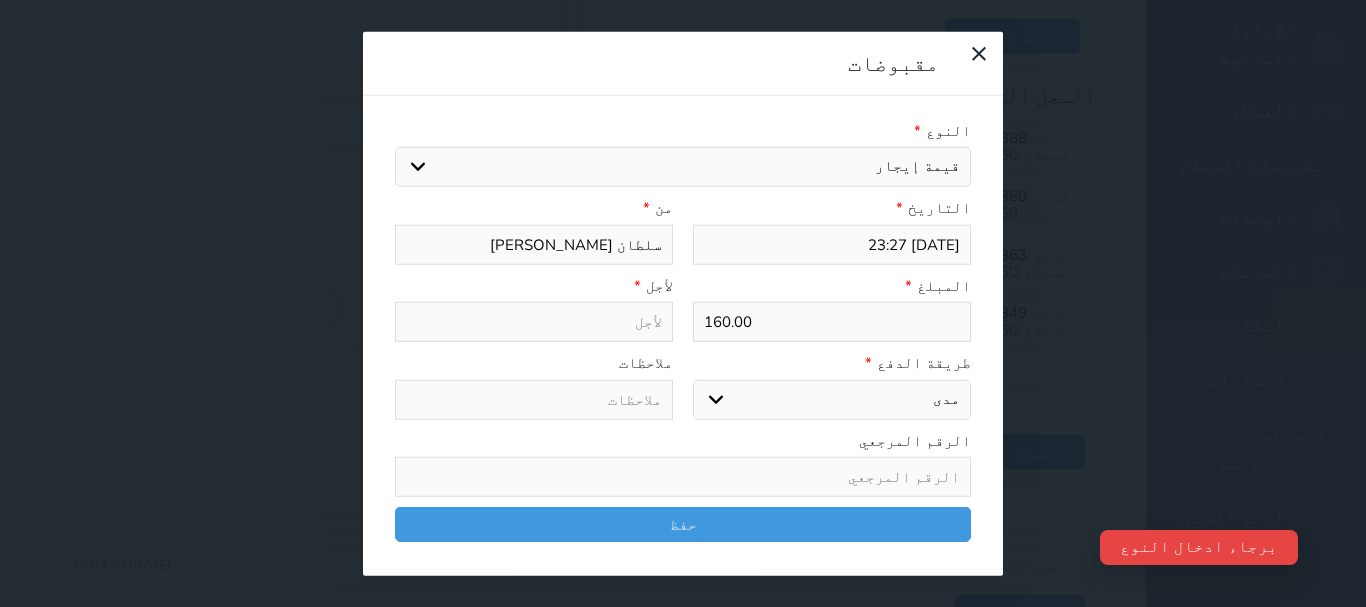 click on "اختيار   مقبوضات عامة قيمة إيجار فواتير تامين عربون لا ينطبق آخر مغسلة واي فاي - الإنترنت مواقف السيارات طعام الأغذية والمشروبات مشروبات المشروبات الباردة المشروبات الساخنة الإفطار غداء عشاء مخبز و كعك حمام سباحة الصالة الرياضية سبا و خدمات الجمال اختيار وإسقاط (خدمات النقل) ميني بار كابل - تلفزيون سرير إضافي تصفيف الشعر التسوق خدمات الجولات السياحية المنظمة خدمات الدليل السياحي" at bounding box center (683, 167) 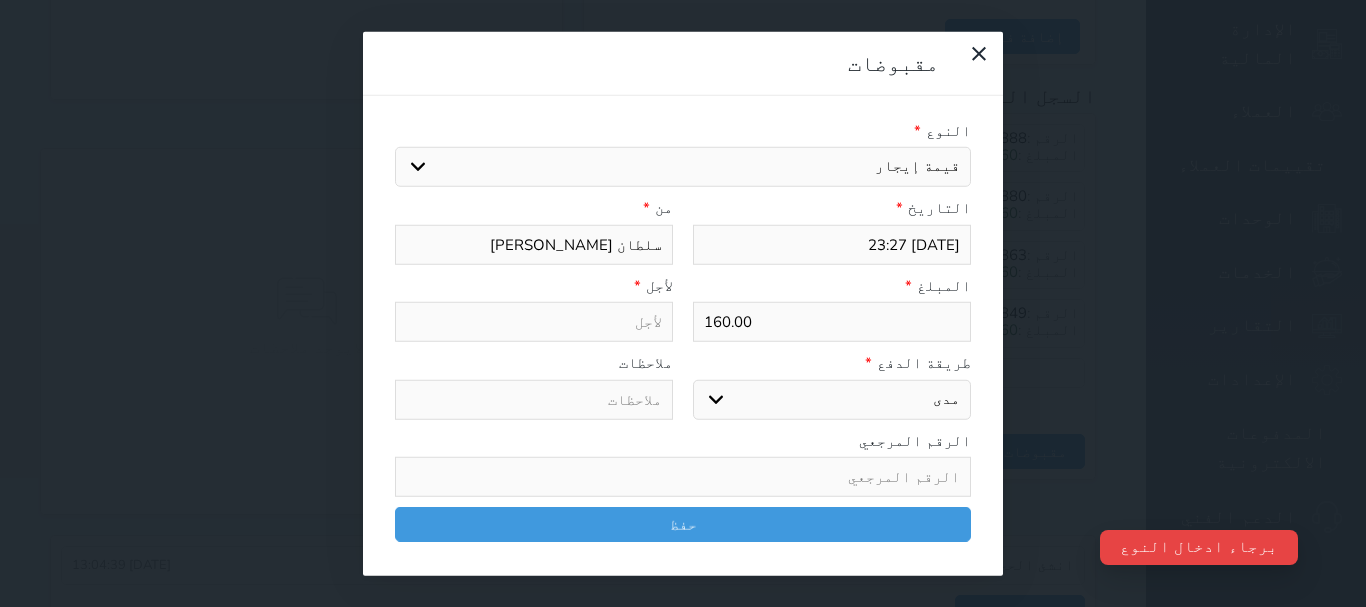 drag, startPoint x: 448, startPoint y: 154, endPoint x: 640, endPoint y: 249, distance: 214.21718 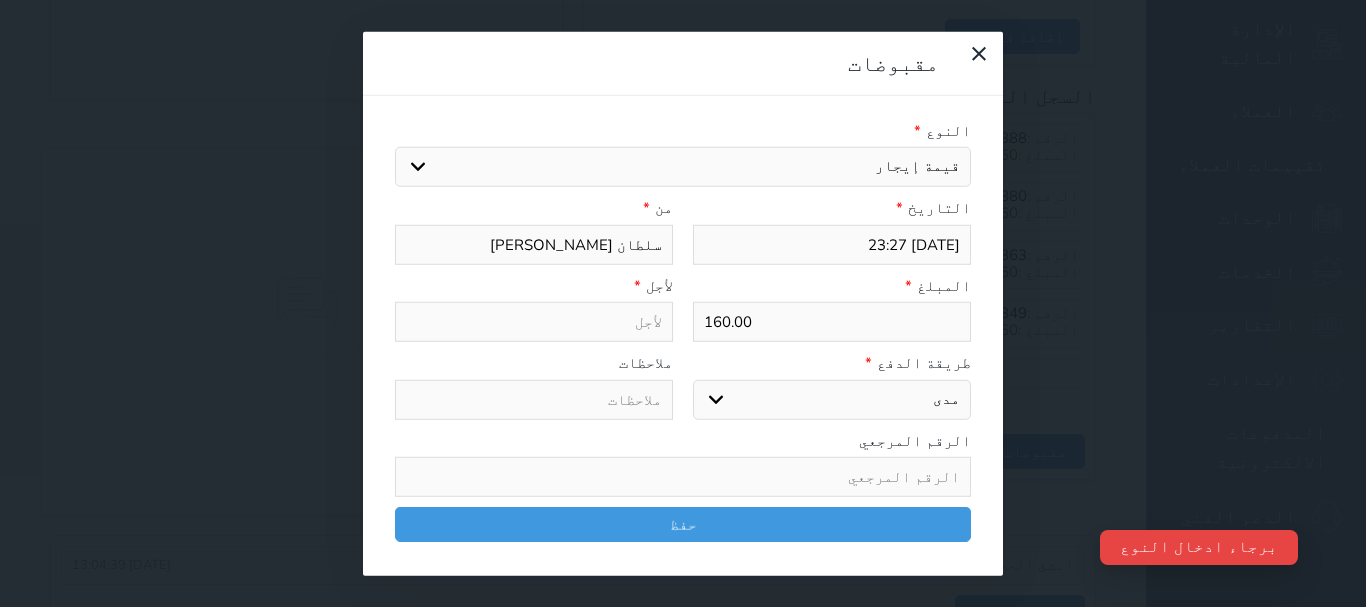 click on "*" at bounding box center (637, 285) 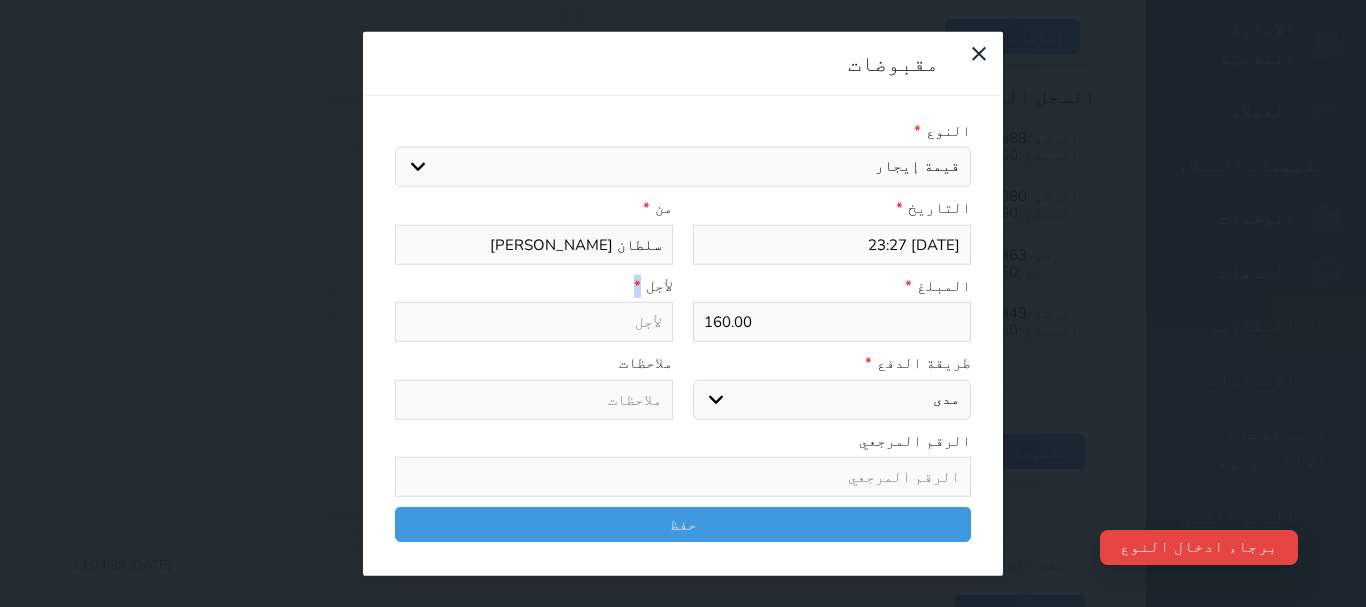 click on "*" at bounding box center [637, 285] 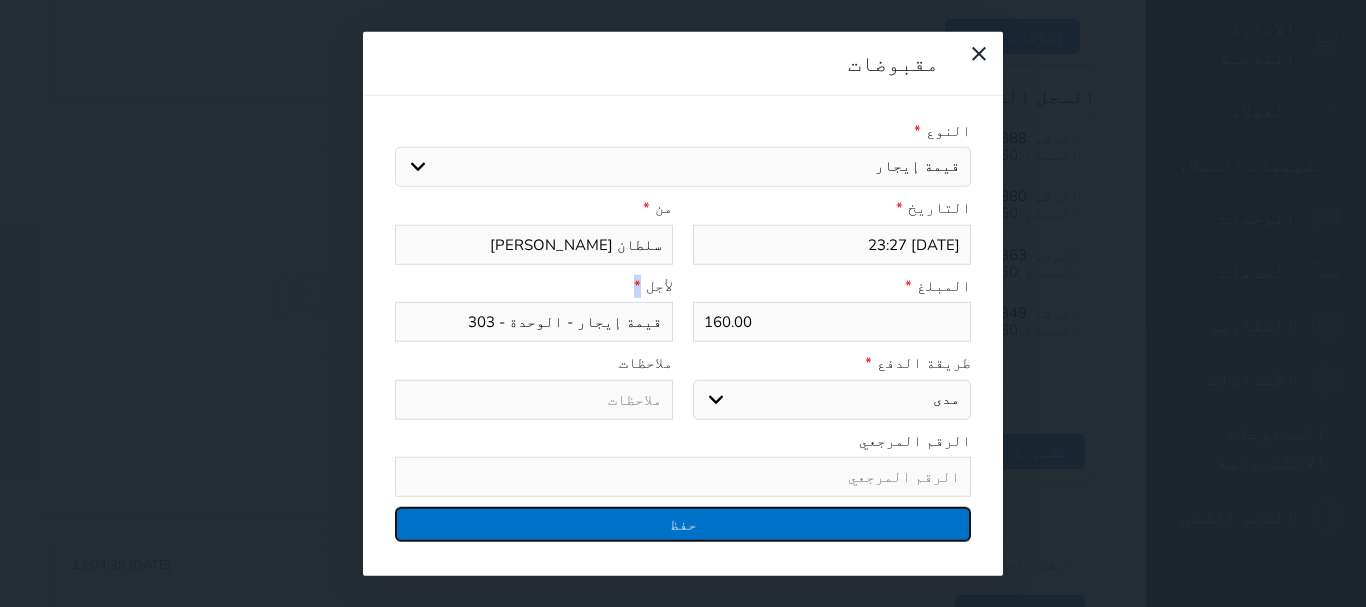 click on "حفظ" at bounding box center [683, 524] 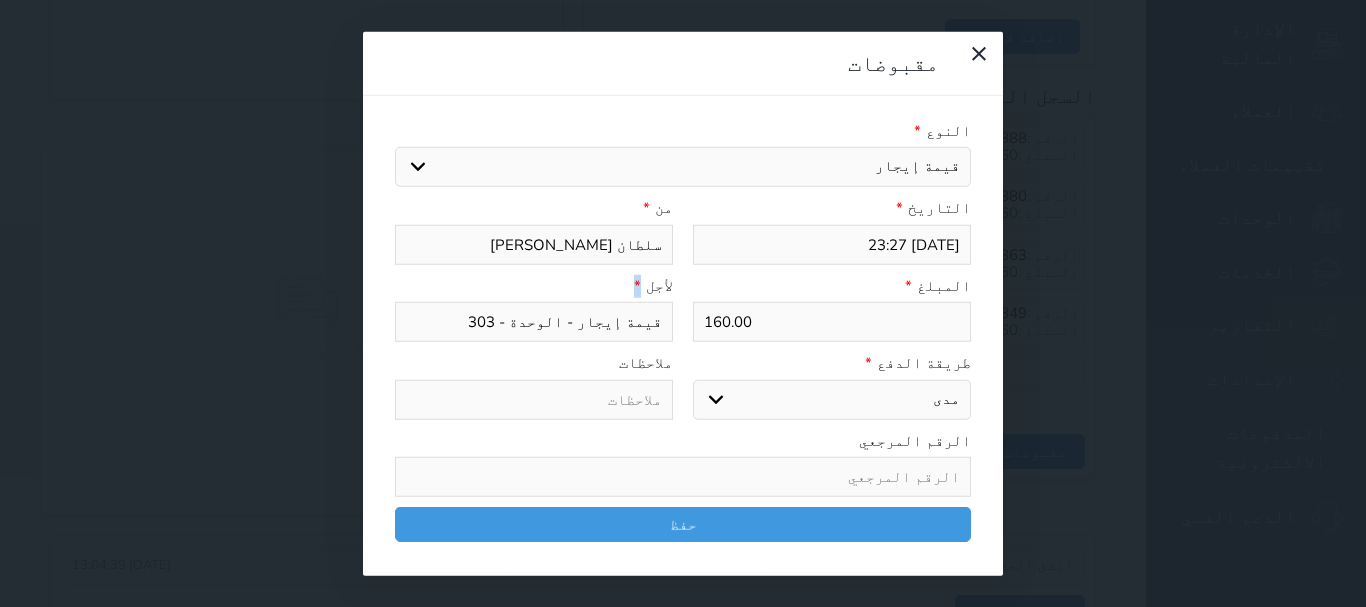 click at bounding box center [0, 0] 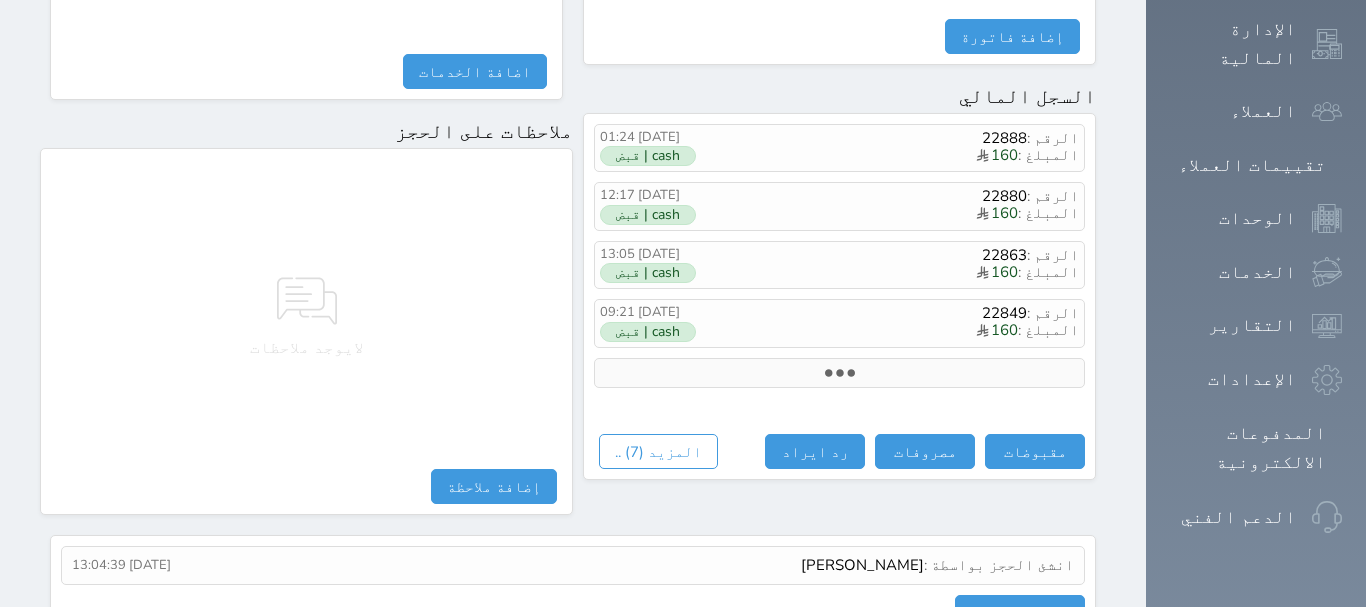 select 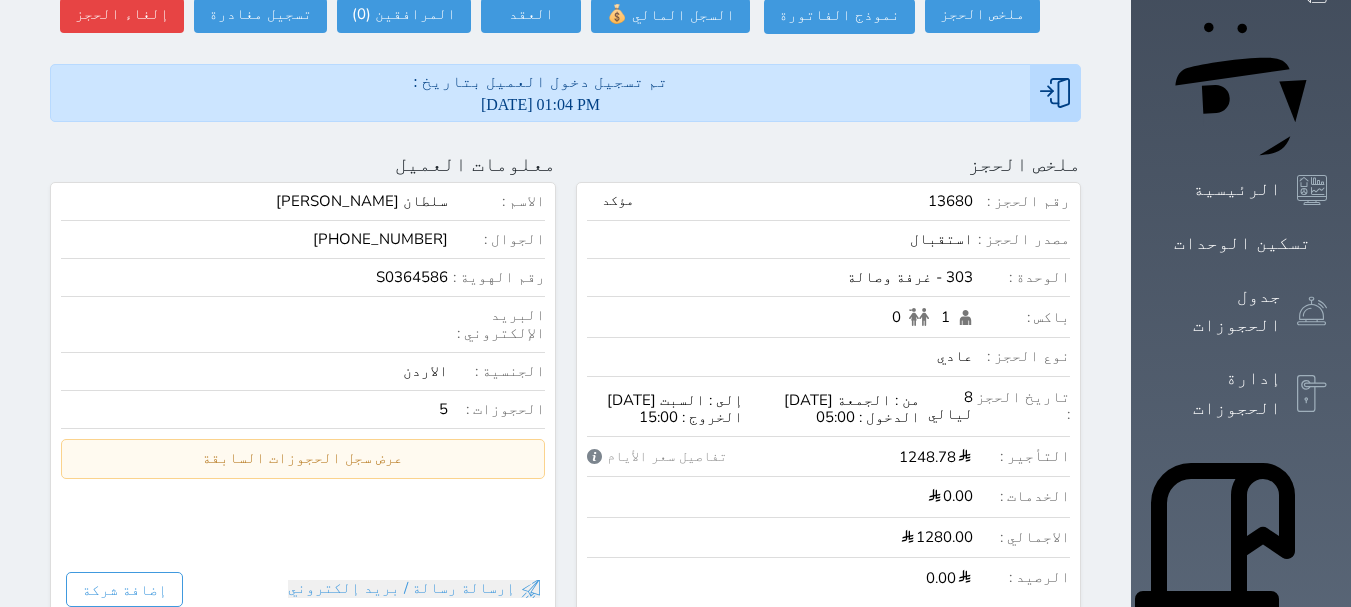 drag, startPoint x: 1347, startPoint y: 103, endPoint x: 1347, endPoint y: 90, distance: 13 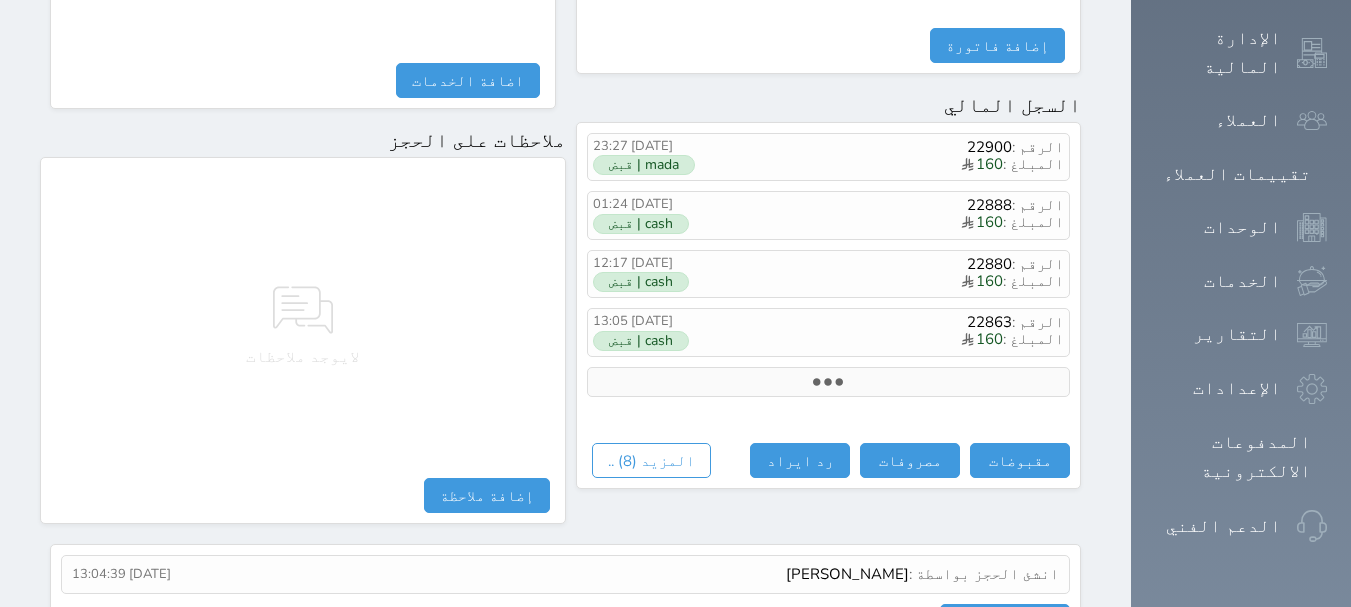 scroll, scrollTop: 1174, scrollLeft: 0, axis: vertical 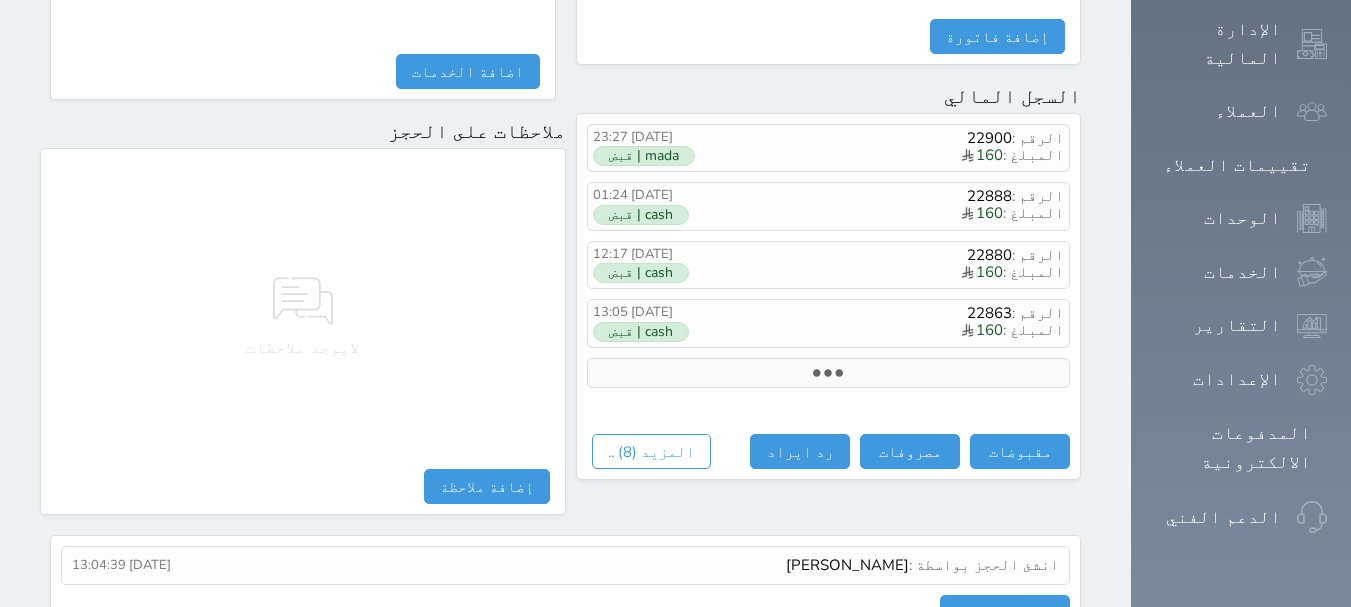 drag, startPoint x: 1361, startPoint y: 19, endPoint x: 1344, endPoint y: 479, distance: 460.31403 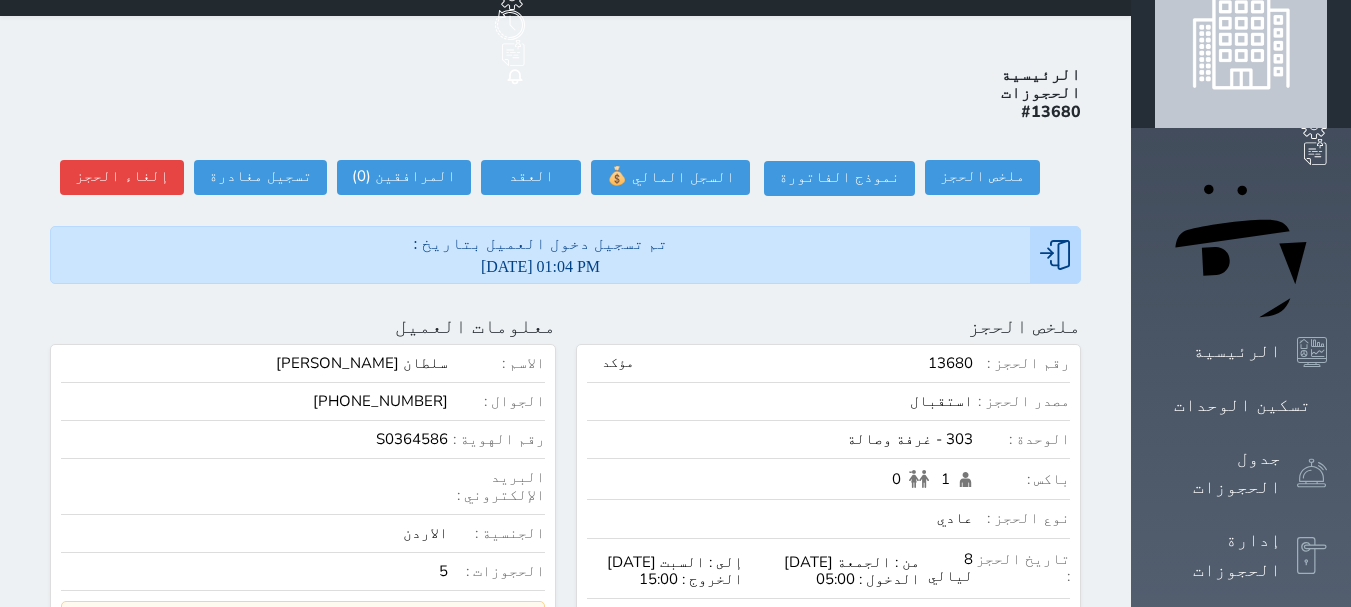 scroll, scrollTop: 0, scrollLeft: 0, axis: both 